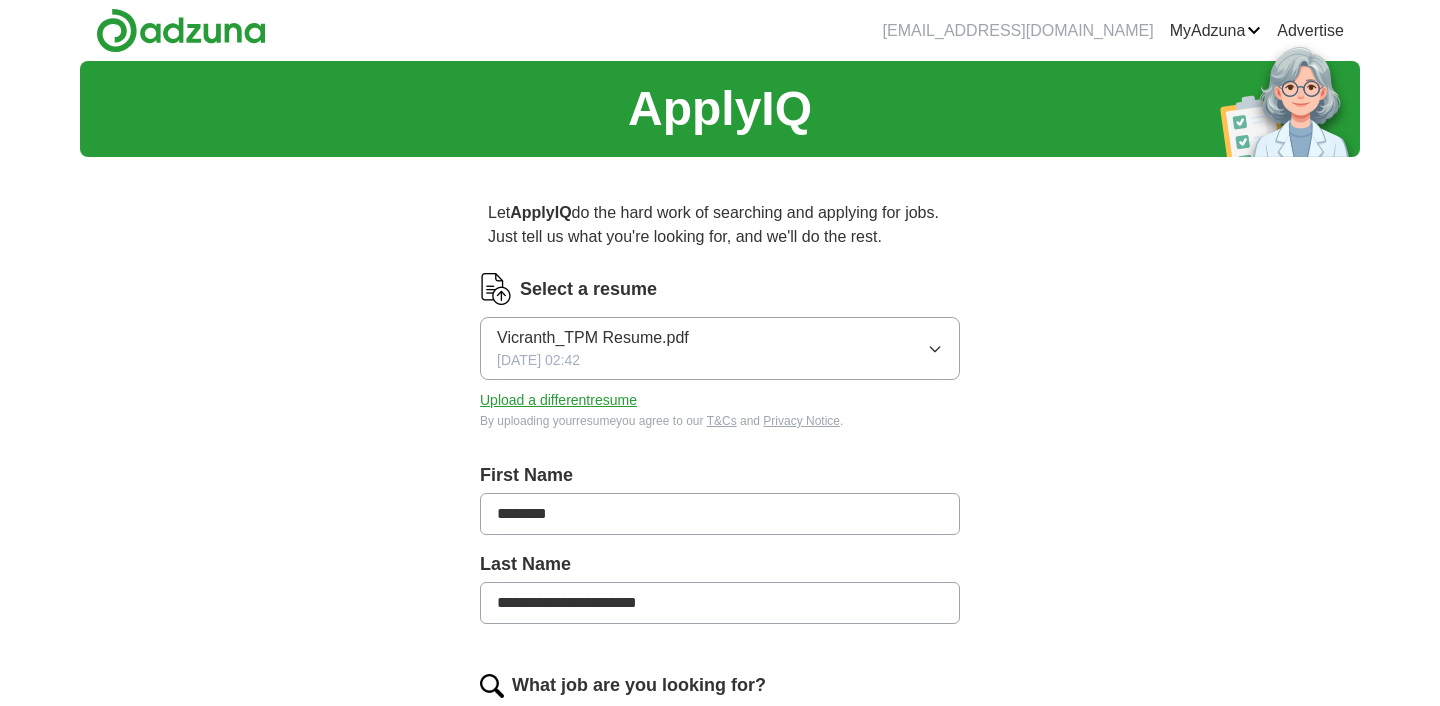 scroll, scrollTop: 0, scrollLeft: 0, axis: both 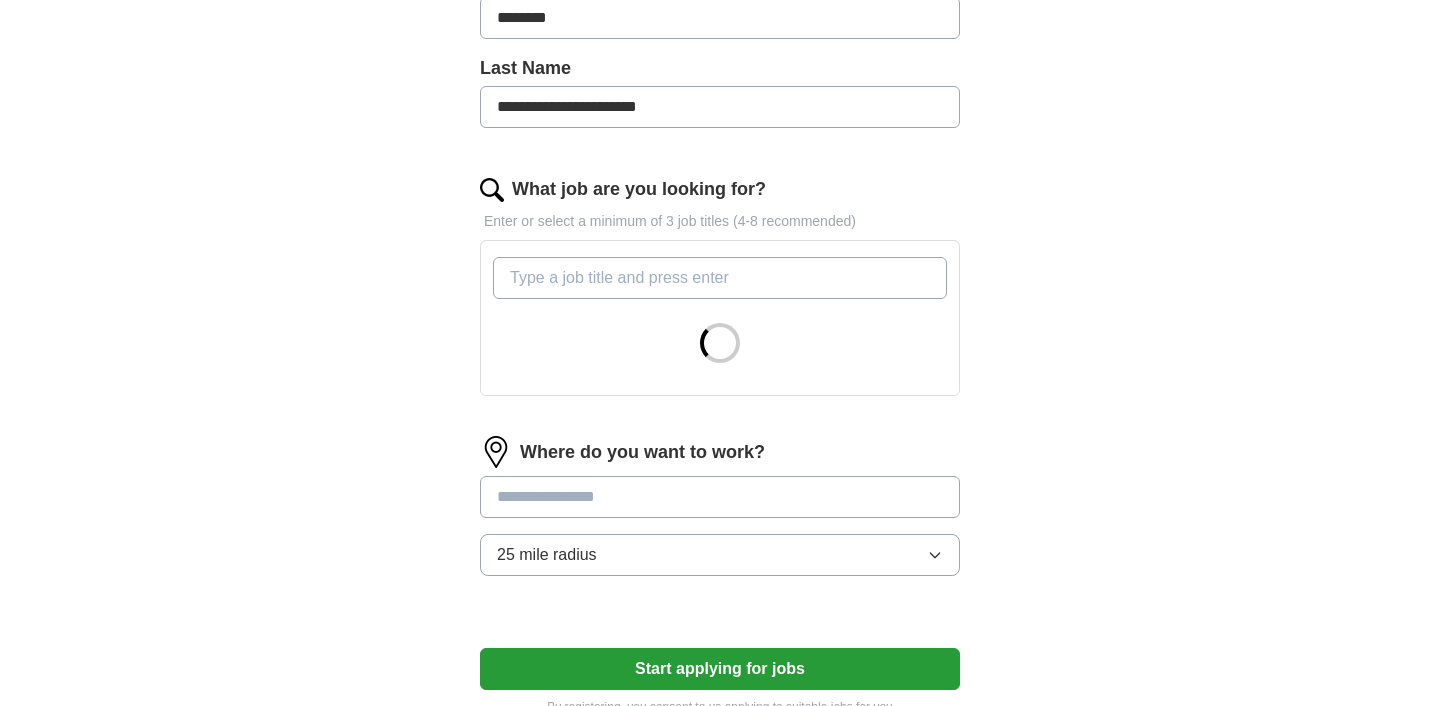 click on "What job are you looking for?" at bounding box center [720, 278] 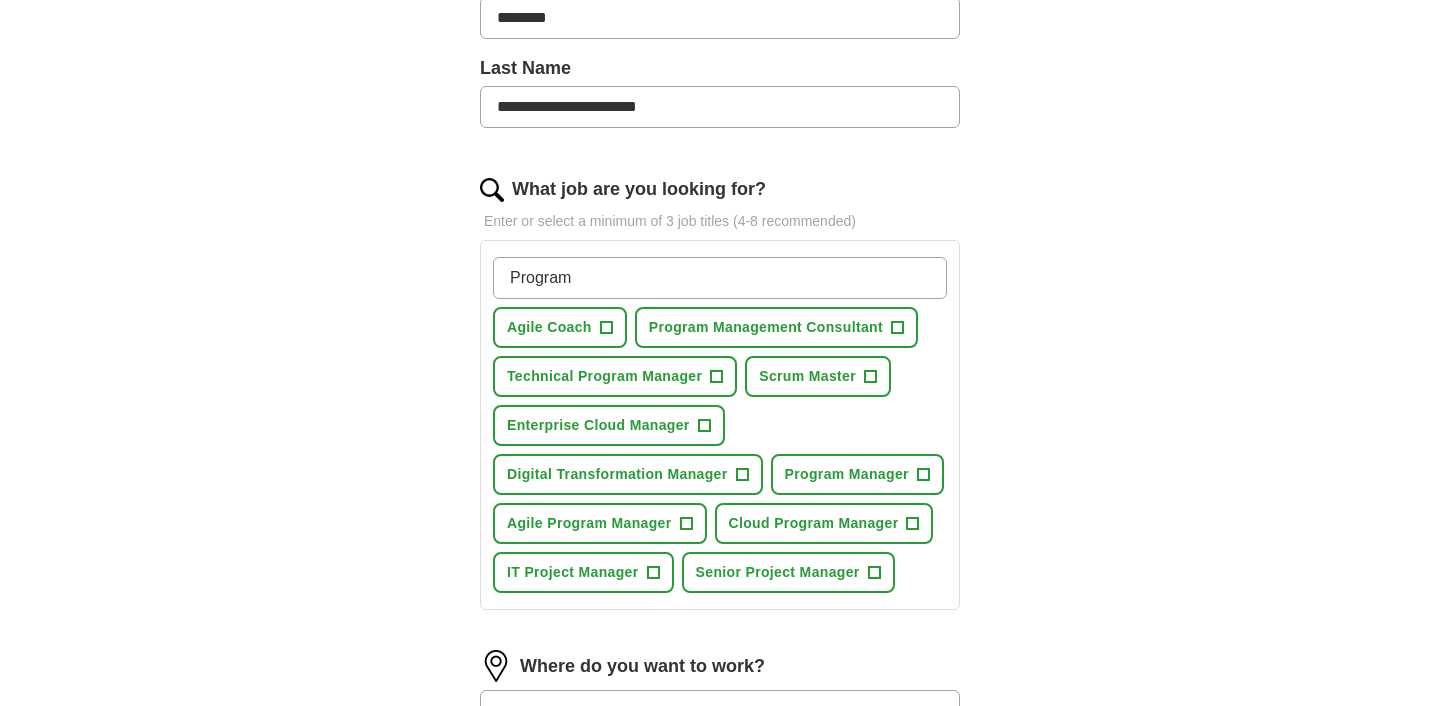 type on "Program" 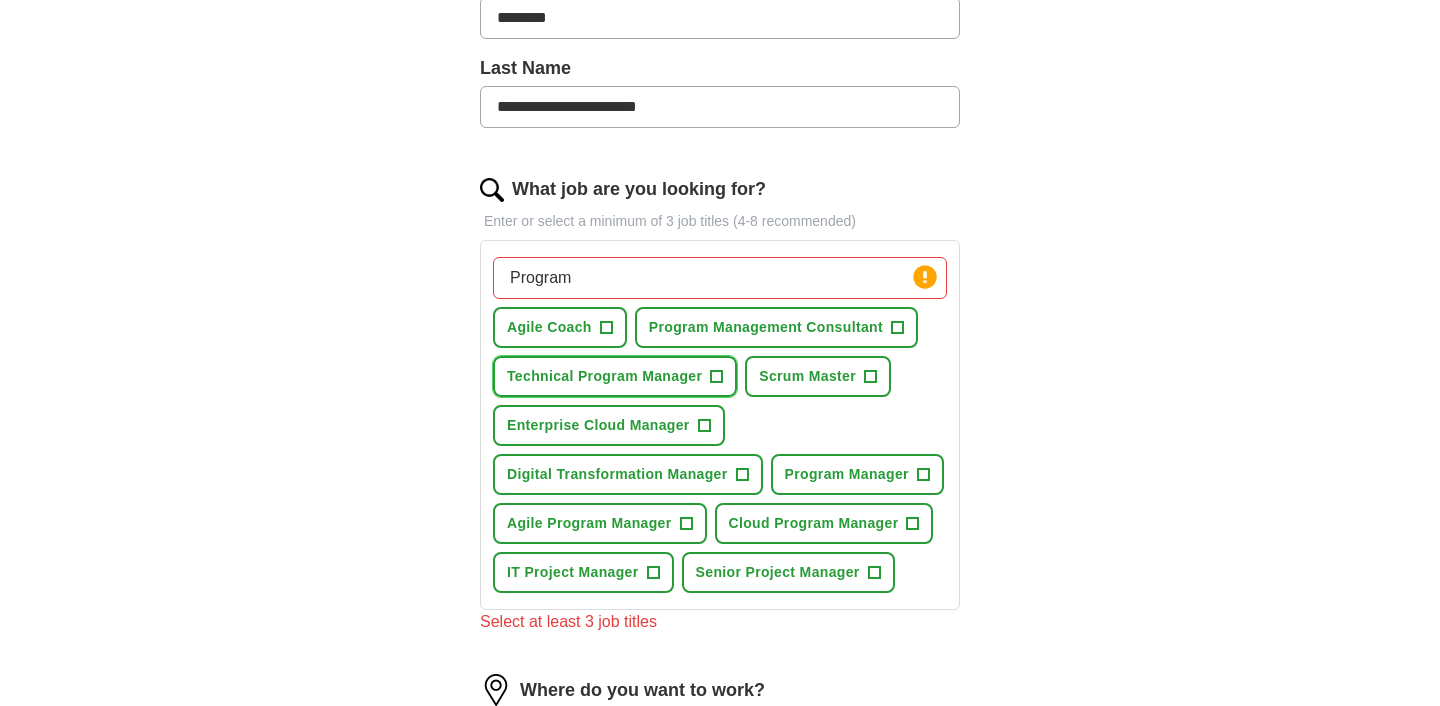 click on "+" at bounding box center (717, 377) 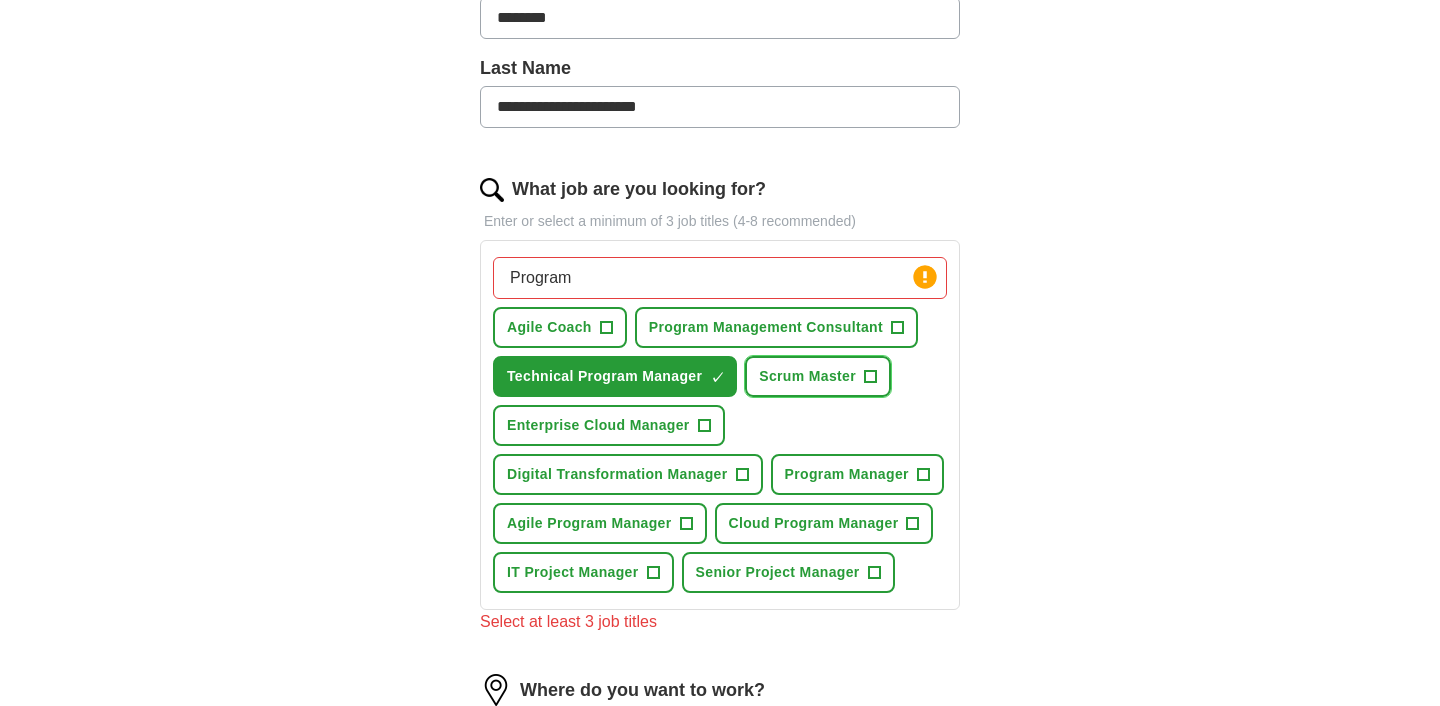 click on "+" at bounding box center [871, 377] 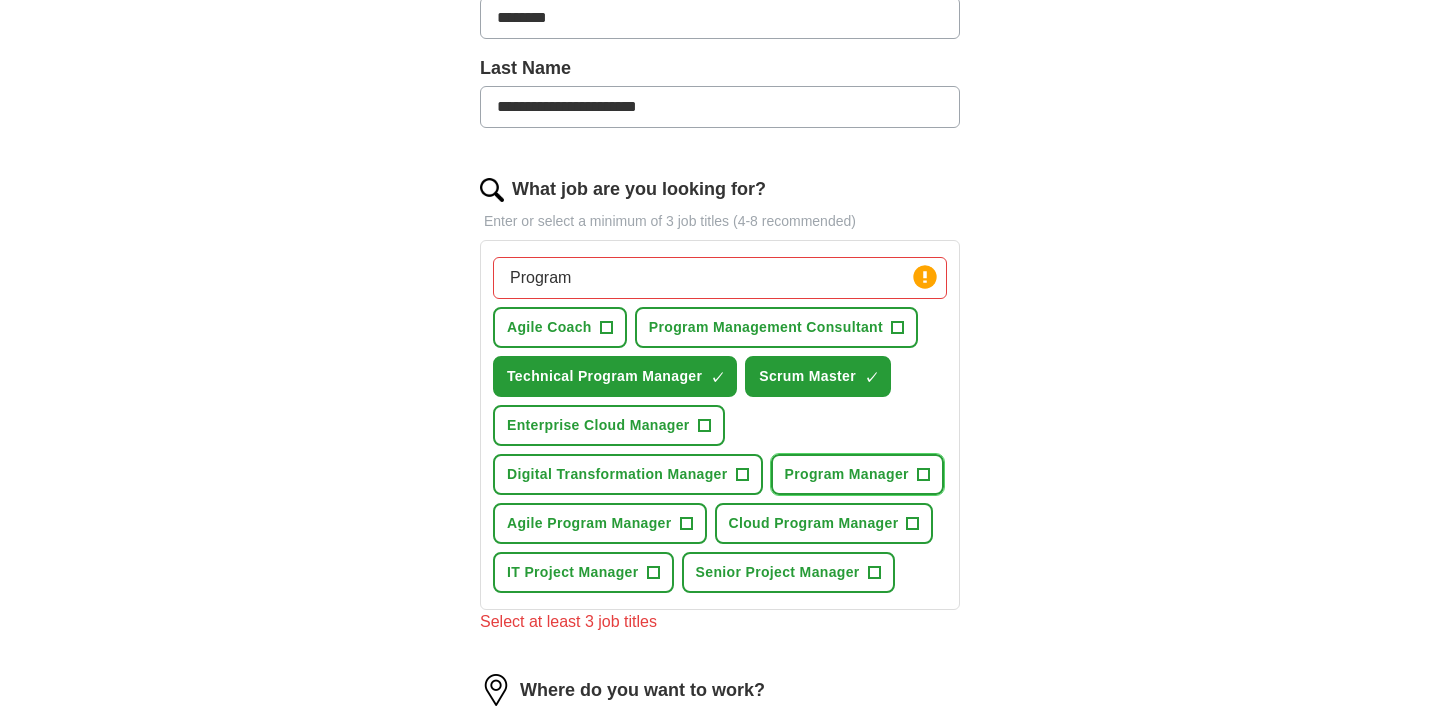 click on "+" at bounding box center (923, 475) 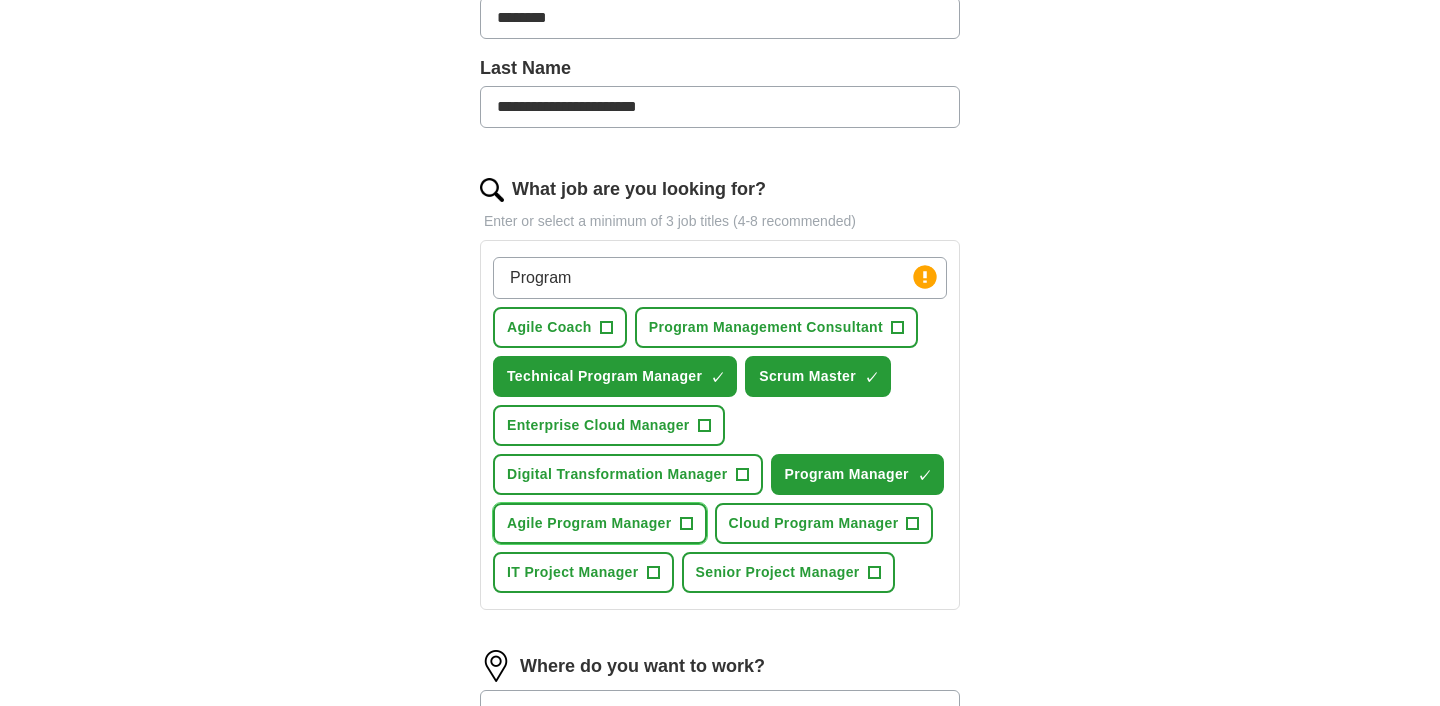 click on "+" at bounding box center (686, 524) 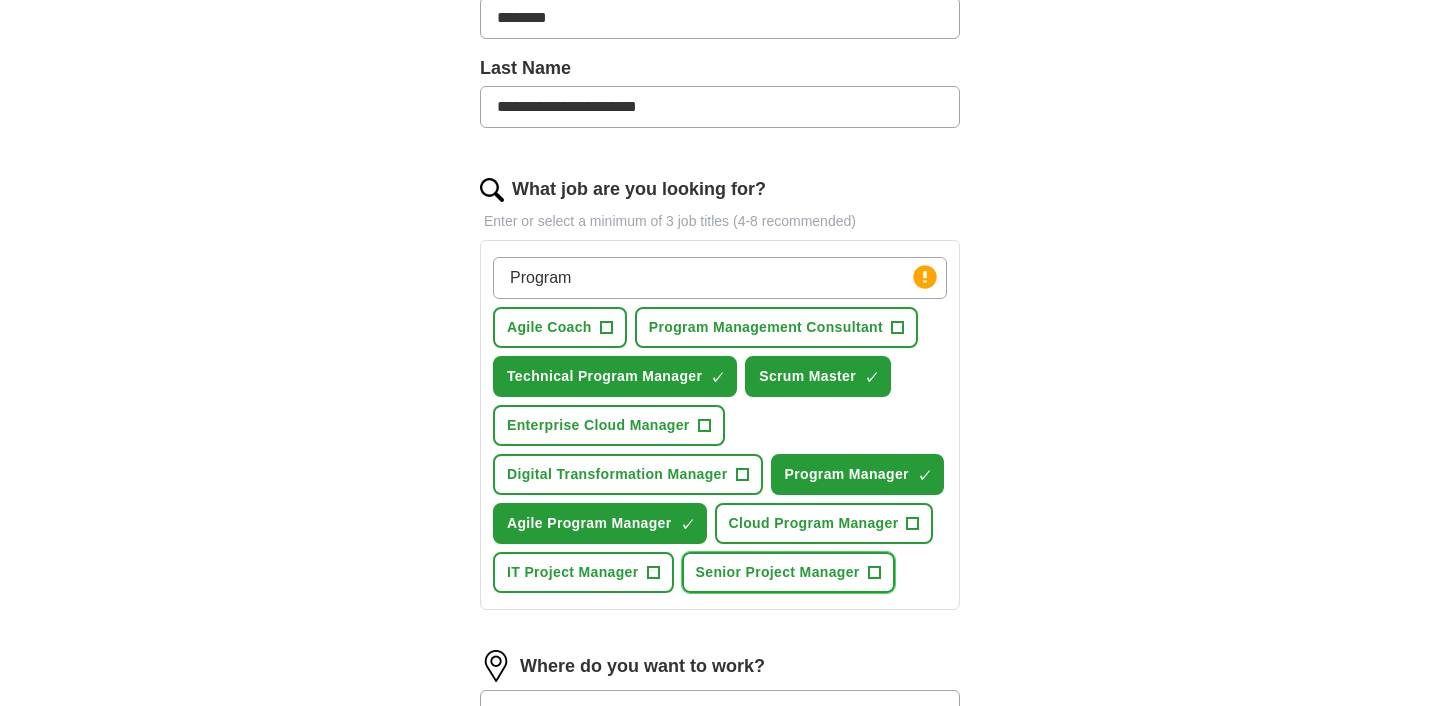 click on "+" at bounding box center [874, 573] 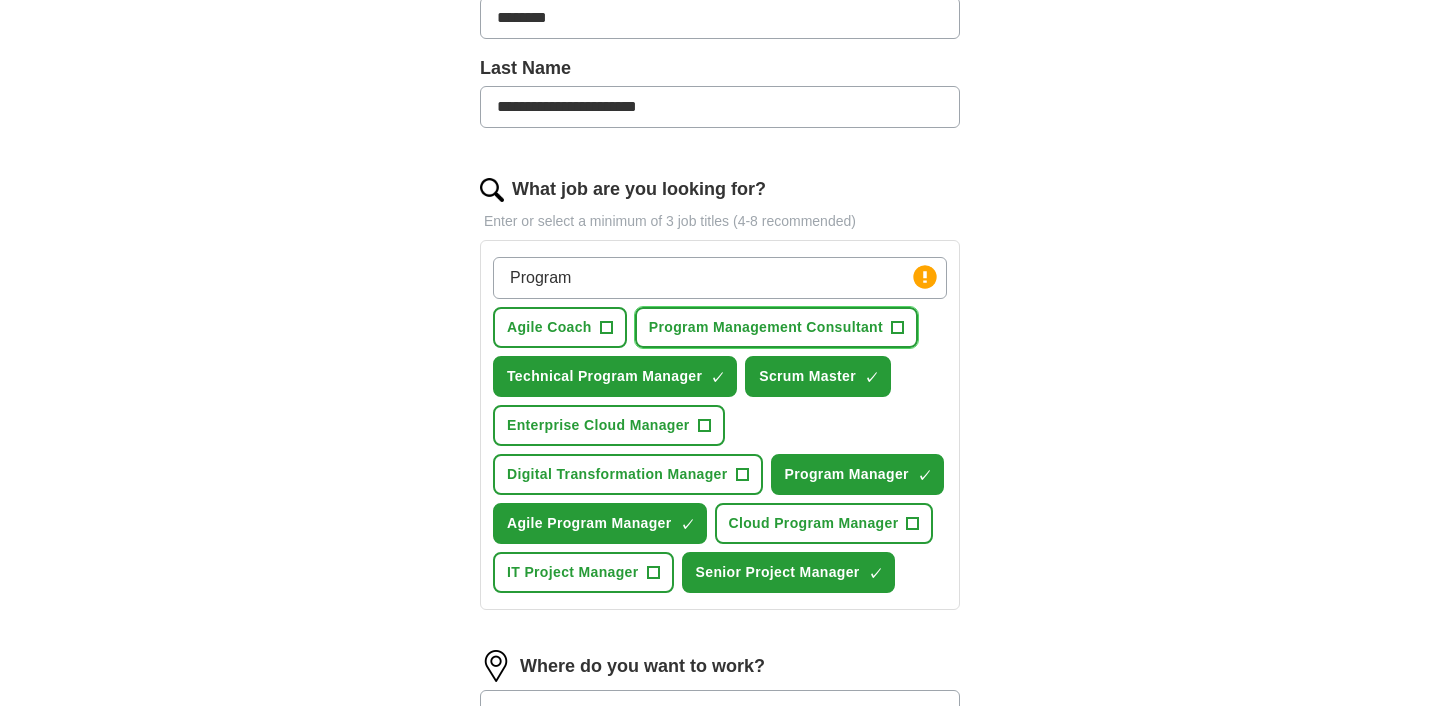 click on "+" at bounding box center [897, 328] 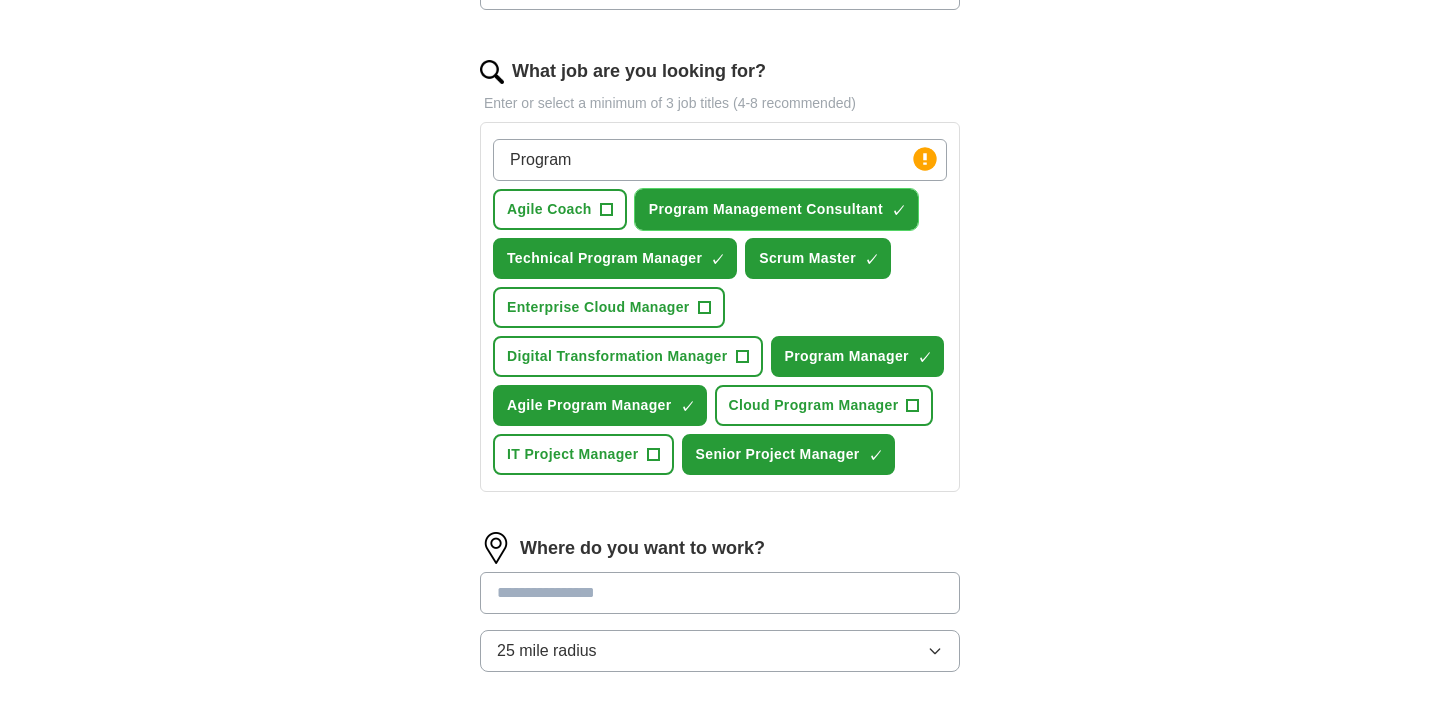 scroll, scrollTop: 618, scrollLeft: 0, axis: vertical 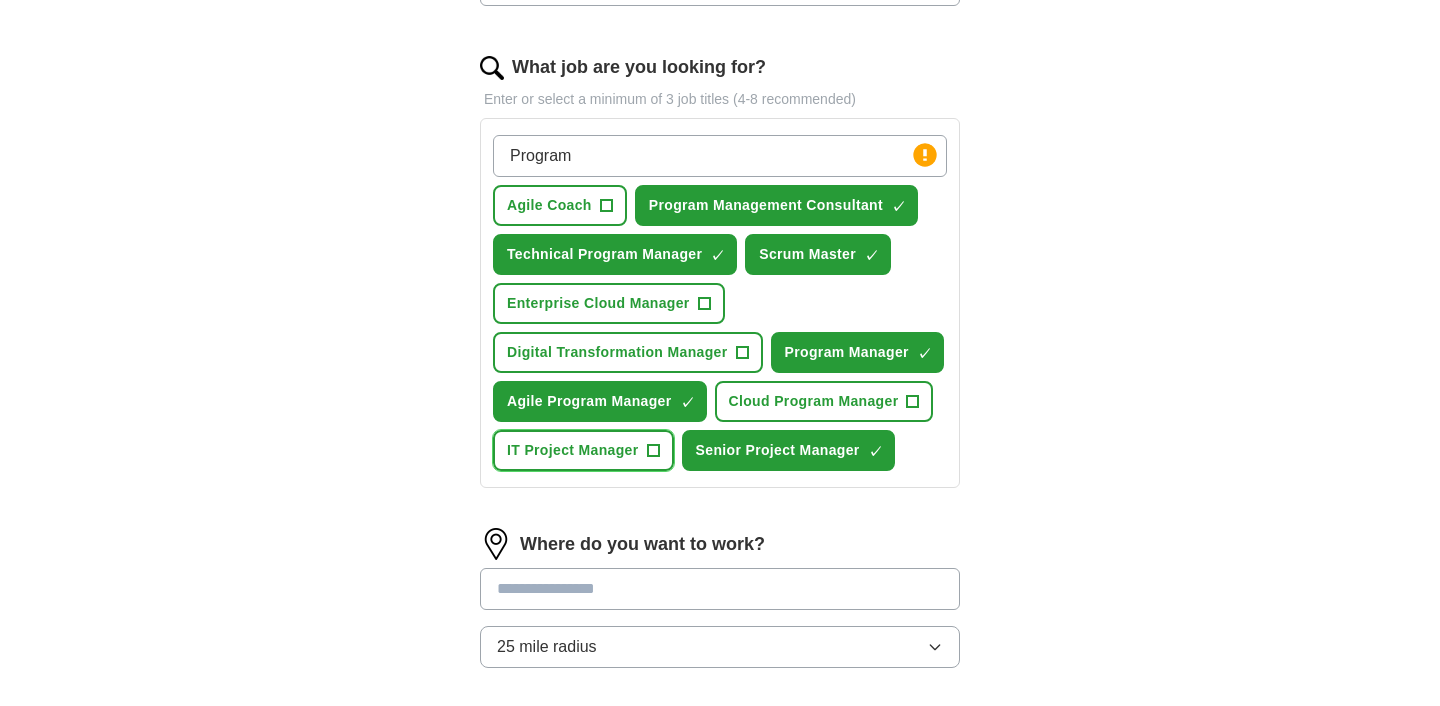 click on "+" at bounding box center (653, 451) 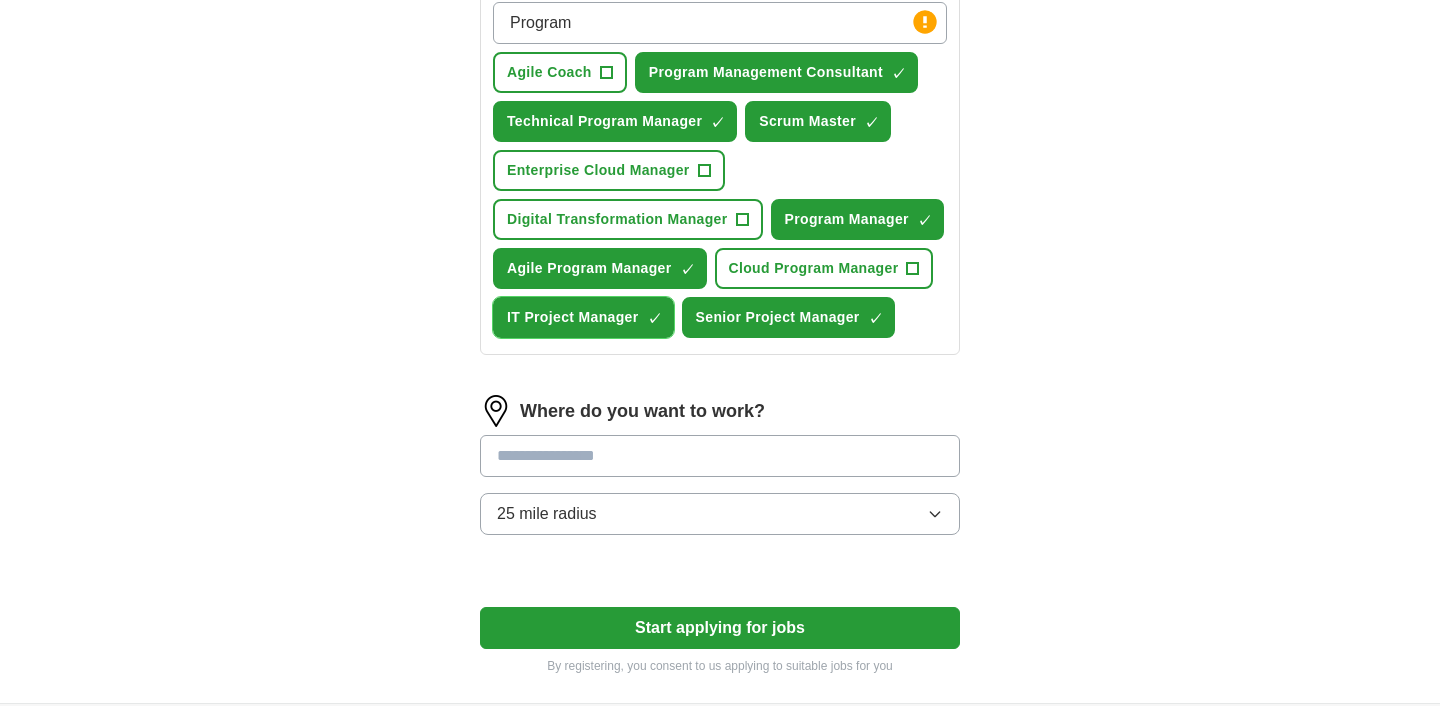 scroll, scrollTop: 769, scrollLeft: 0, axis: vertical 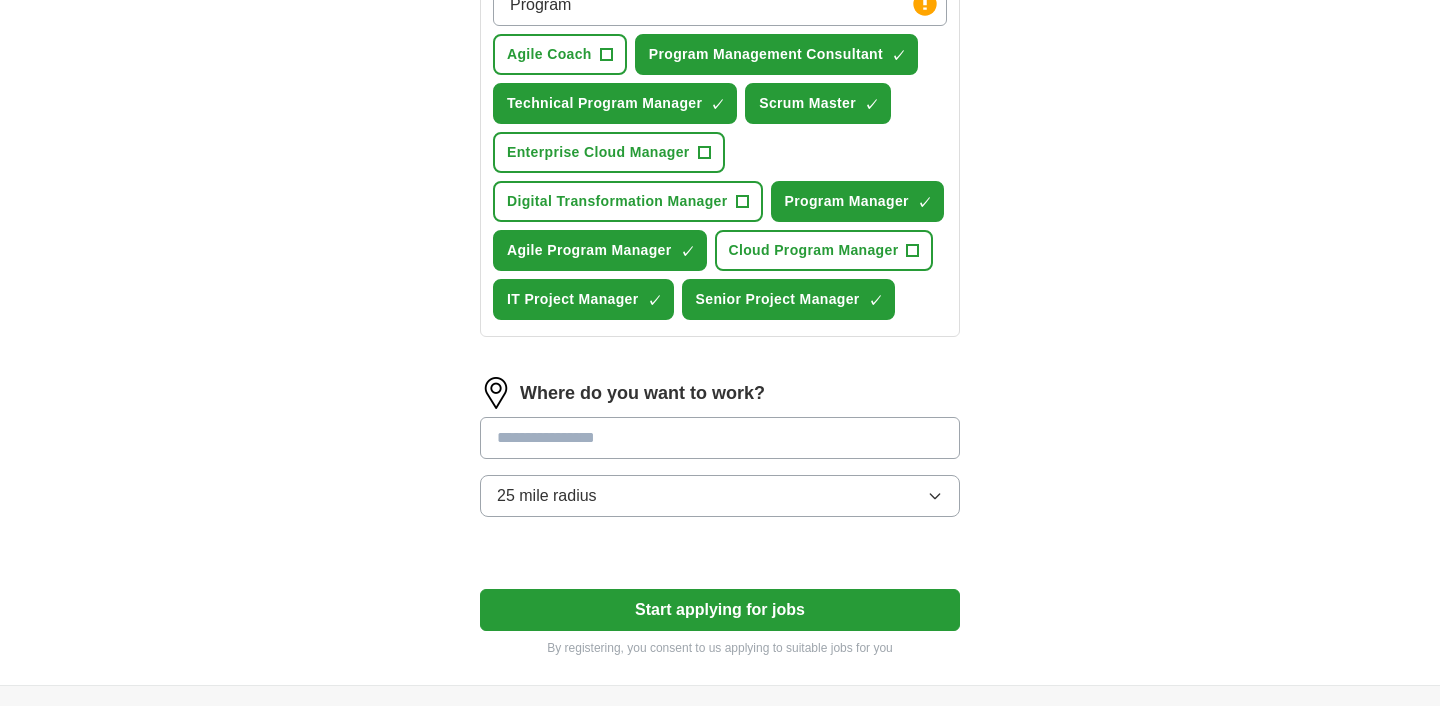 click at bounding box center (720, 438) 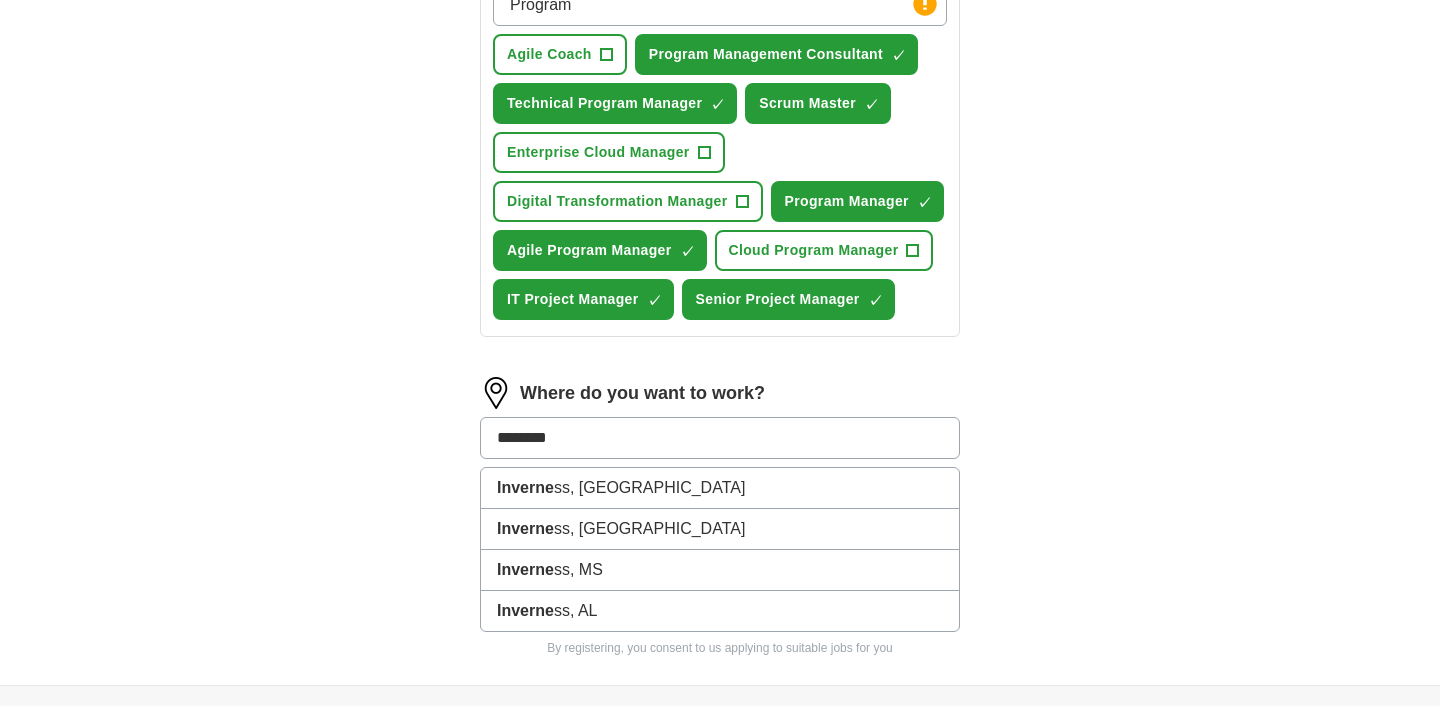 type on "*********" 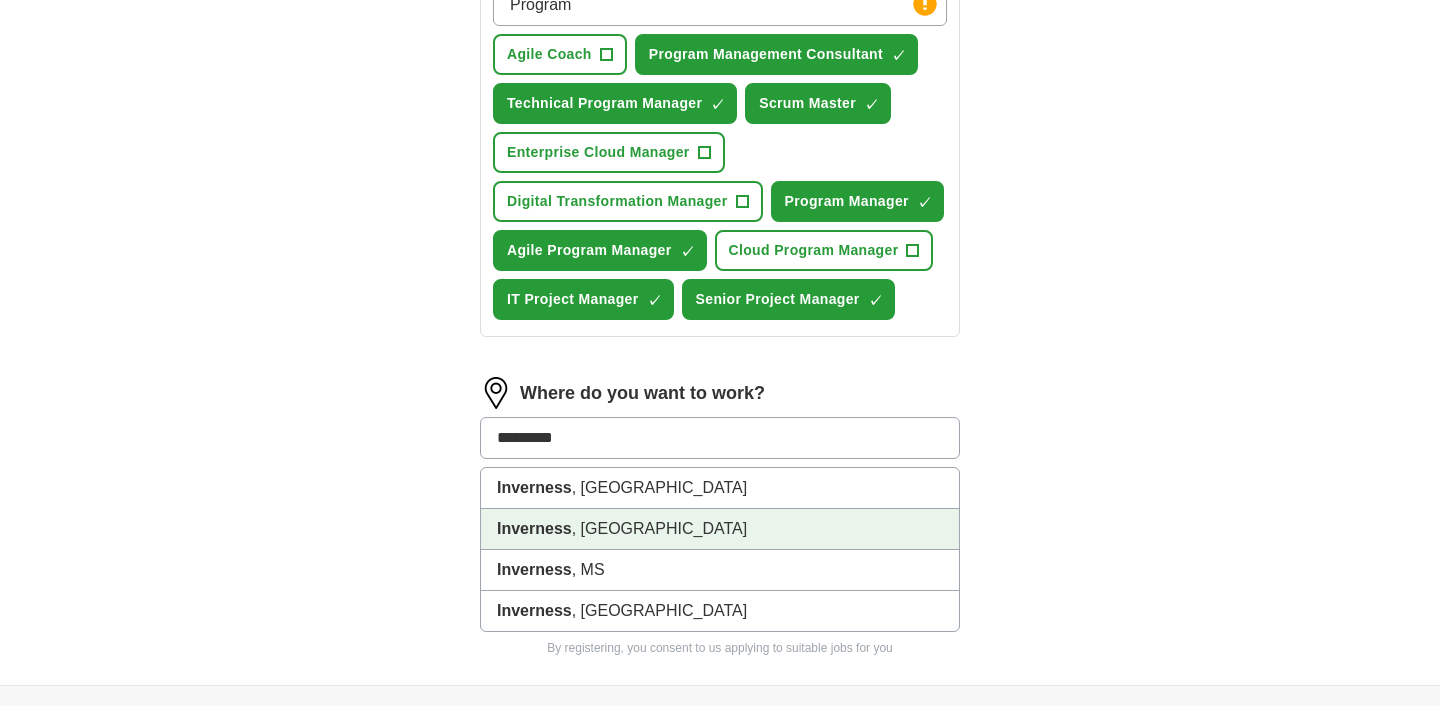 click on "[GEOGRAPHIC_DATA] , [GEOGRAPHIC_DATA]" at bounding box center [720, 529] 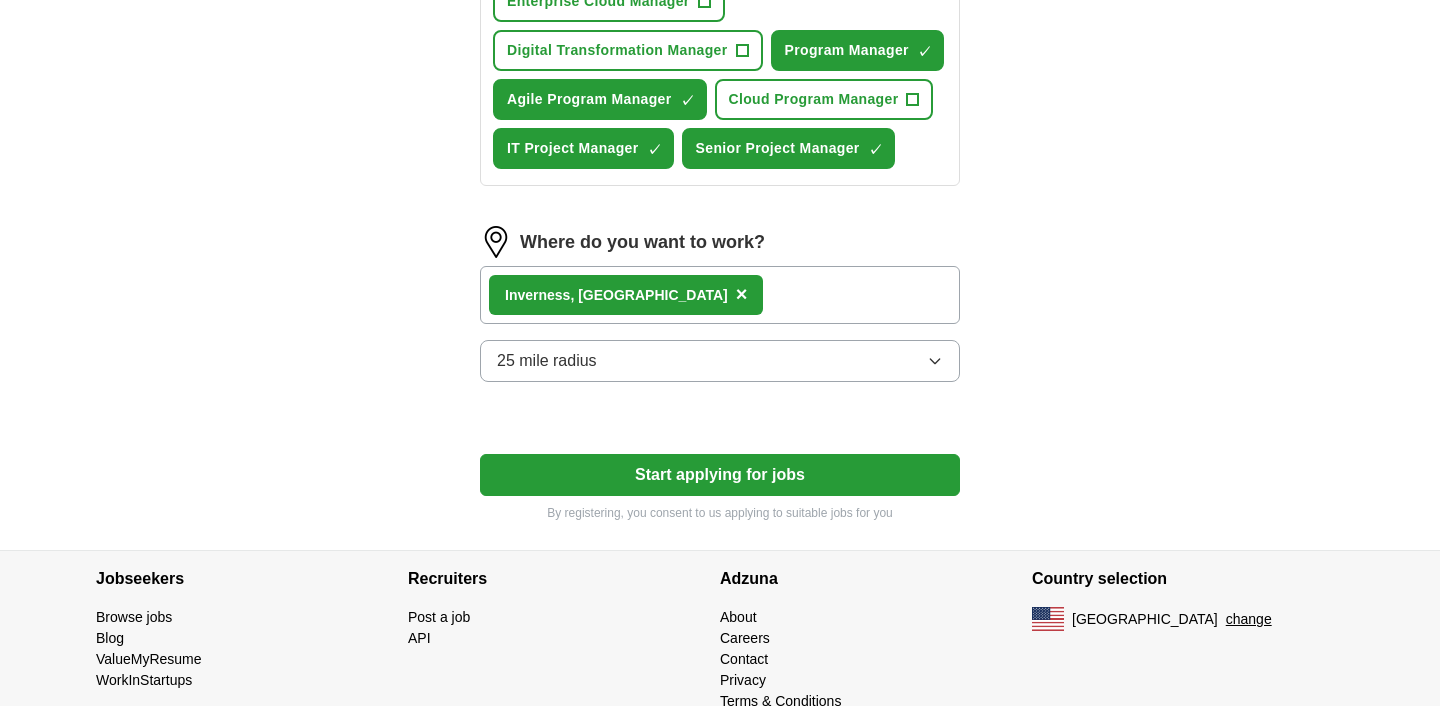scroll, scrollTop: 945, scrollLeft: 0, axis: vertical 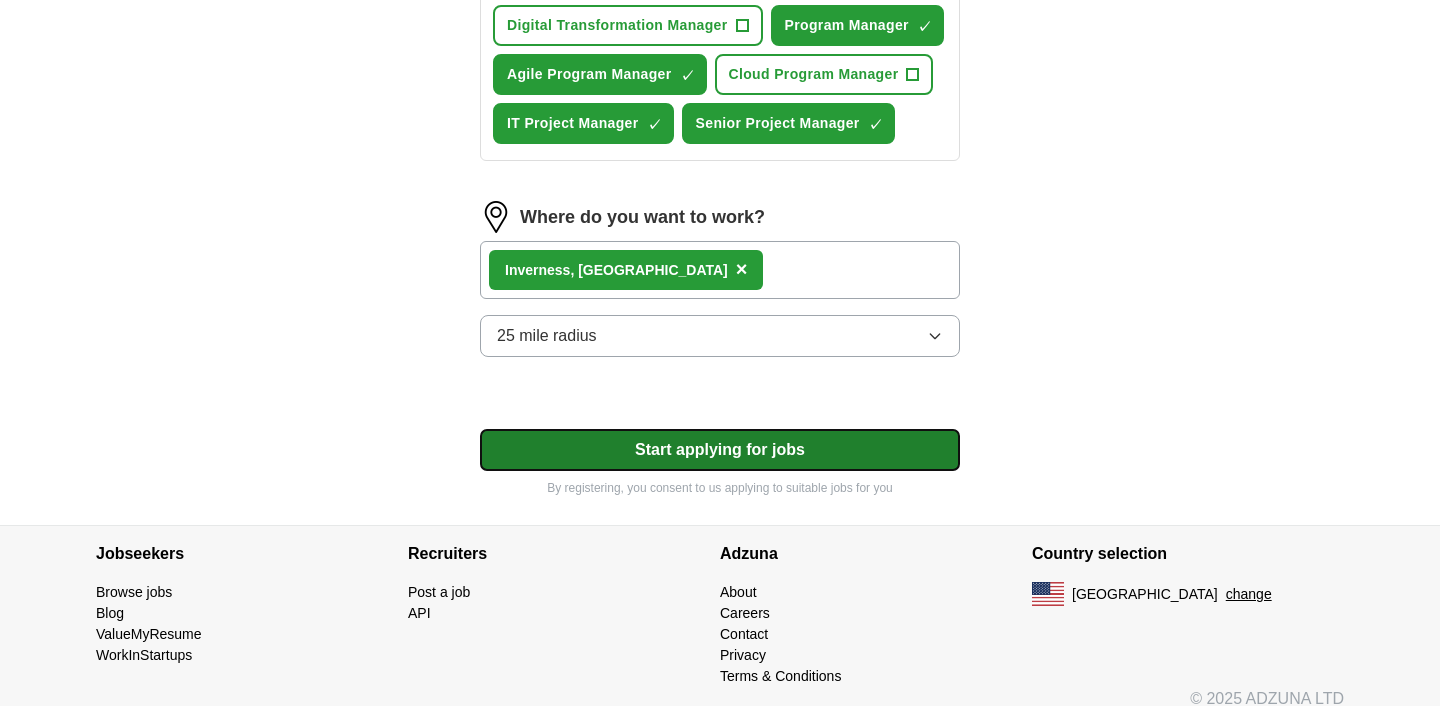 click on "Start applying for jobs" at bounding box center [720, 450] 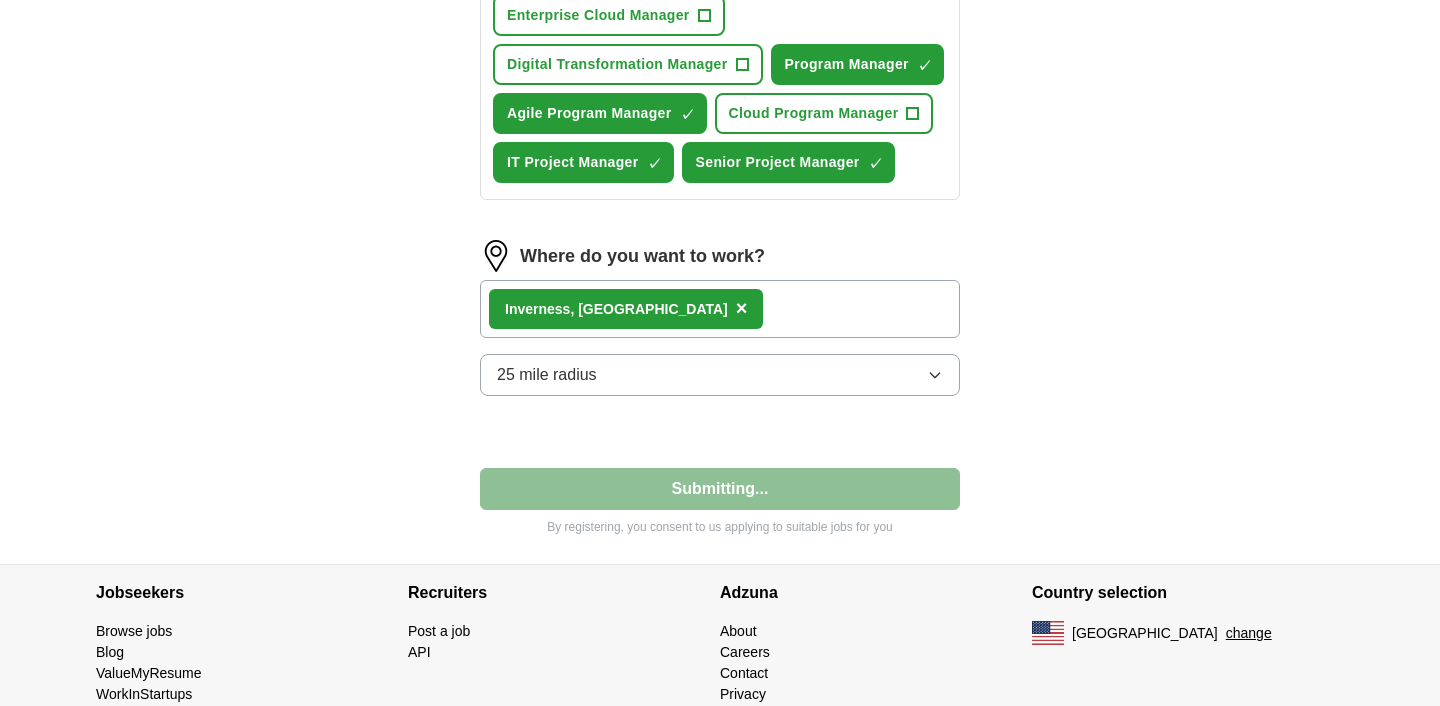 select on "**" 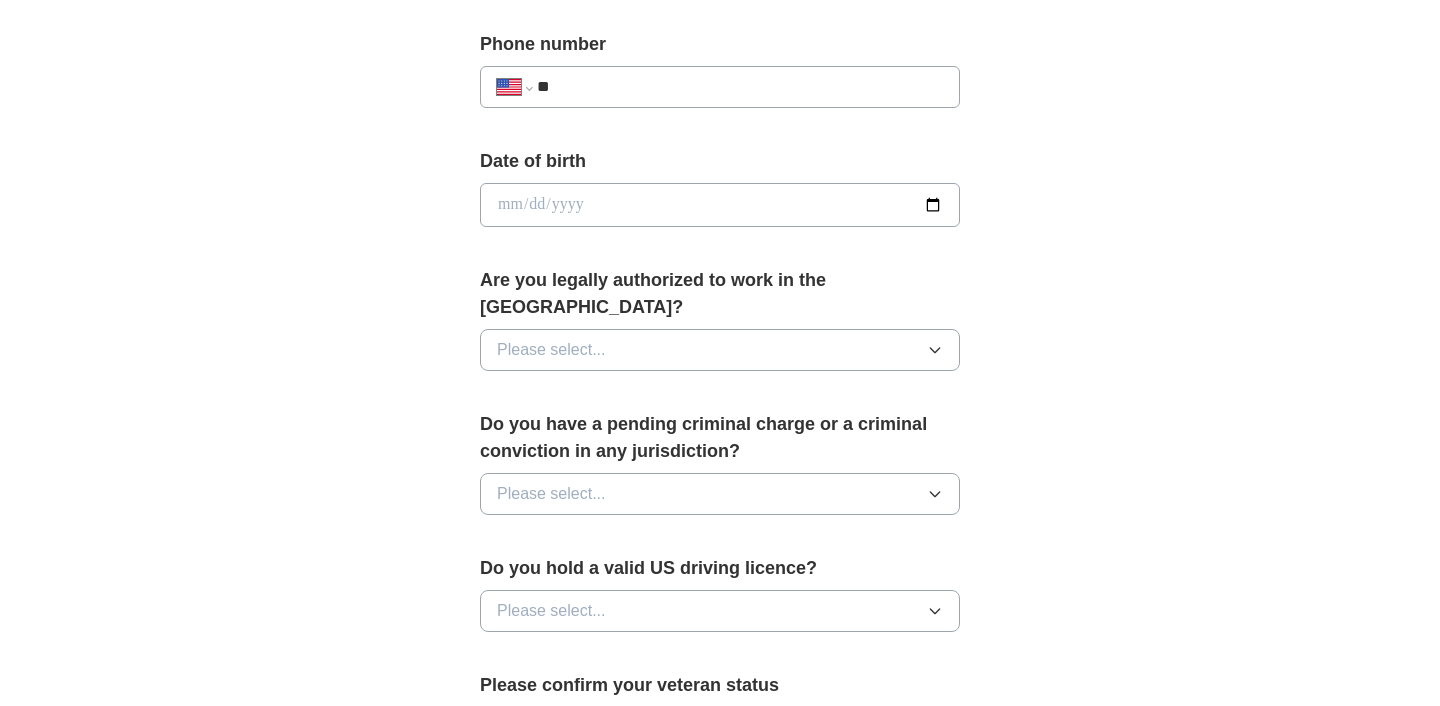 scroll, scrollTop: 797, scrollLeft: 0, axis: vertical 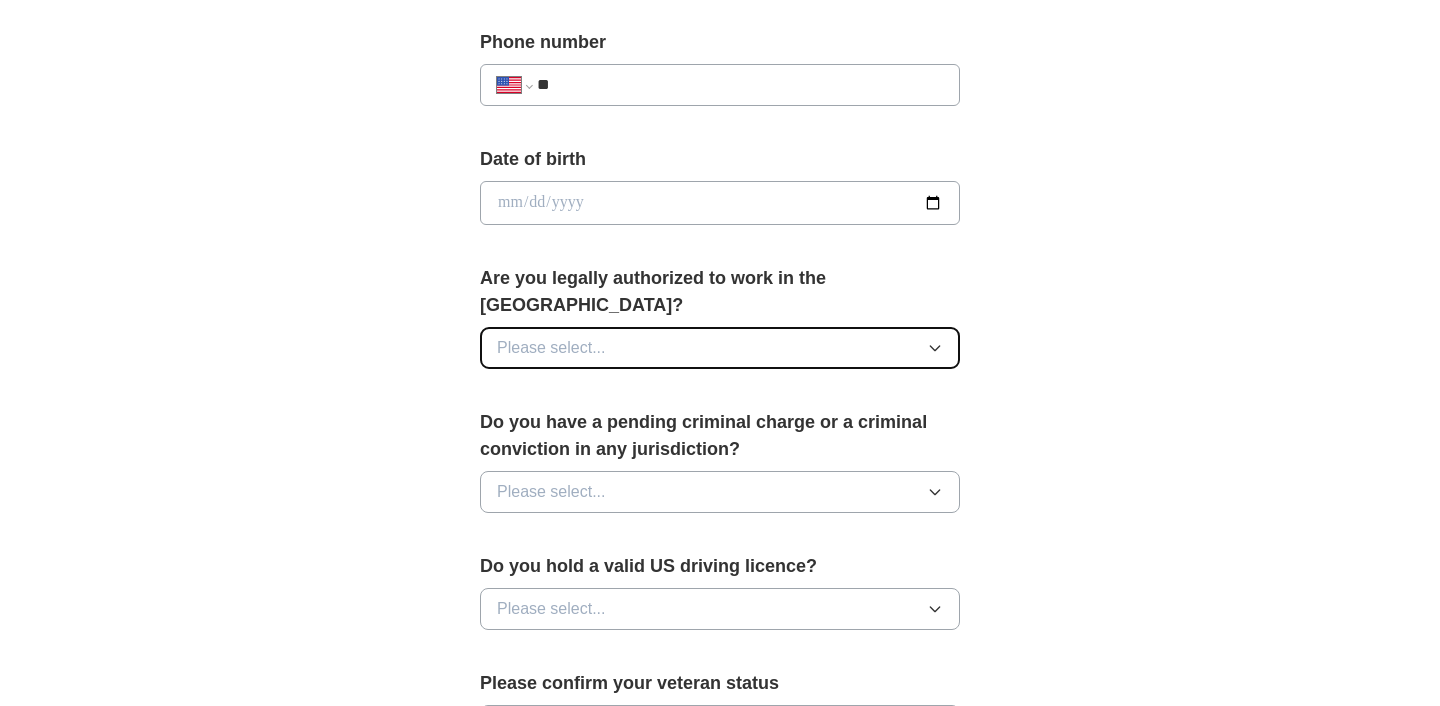 click on "Please select..." at bounding box center [720, 348] 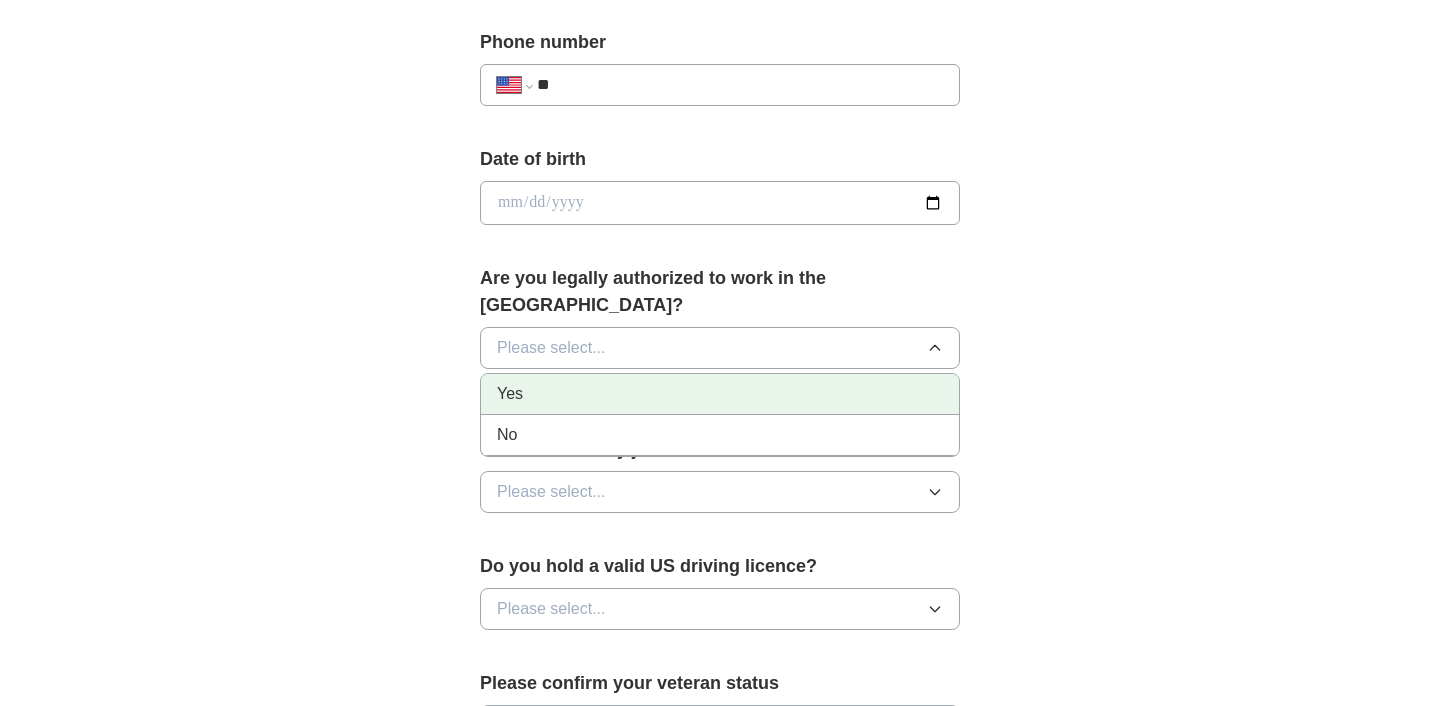 click on "Yes" at bounding box center [720, 394] 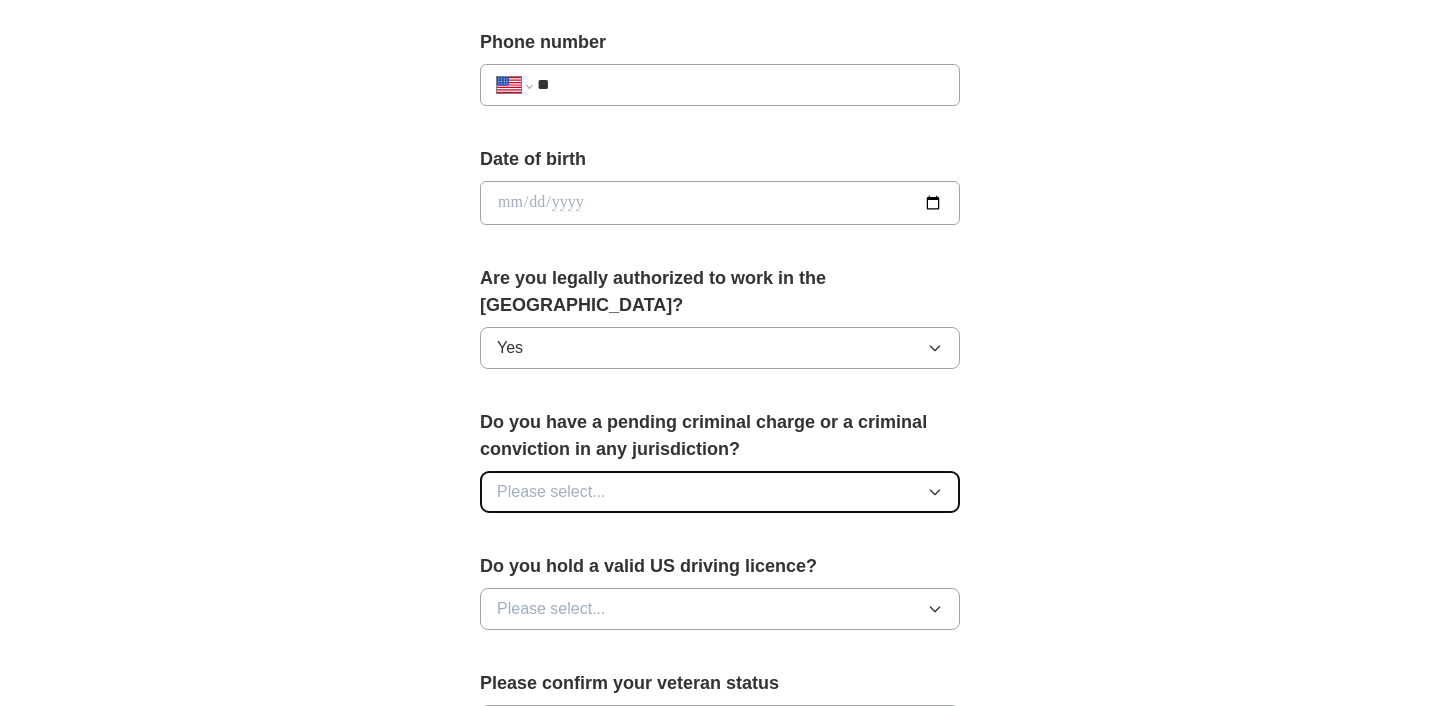 click on "Please select..." at bounding box center (720, 492) 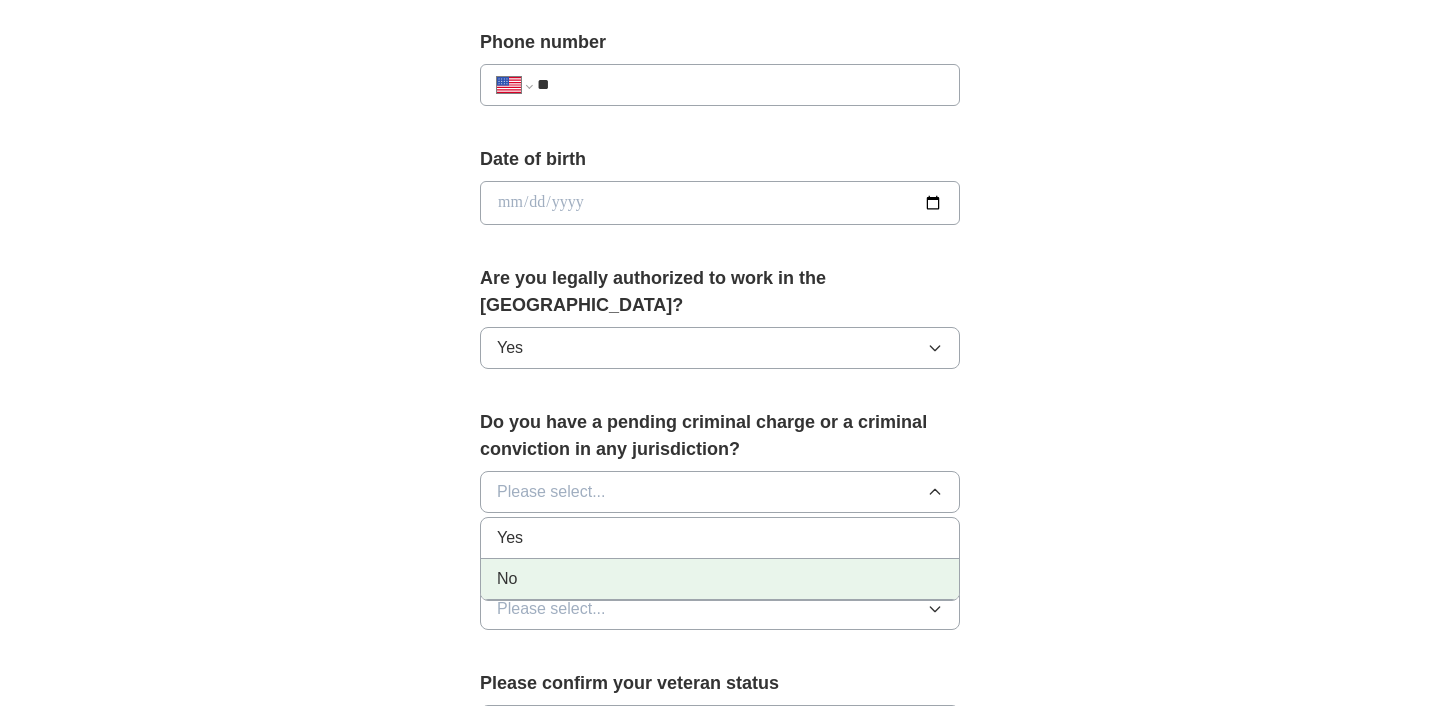 click on "No" at bounding box center (720, 579) 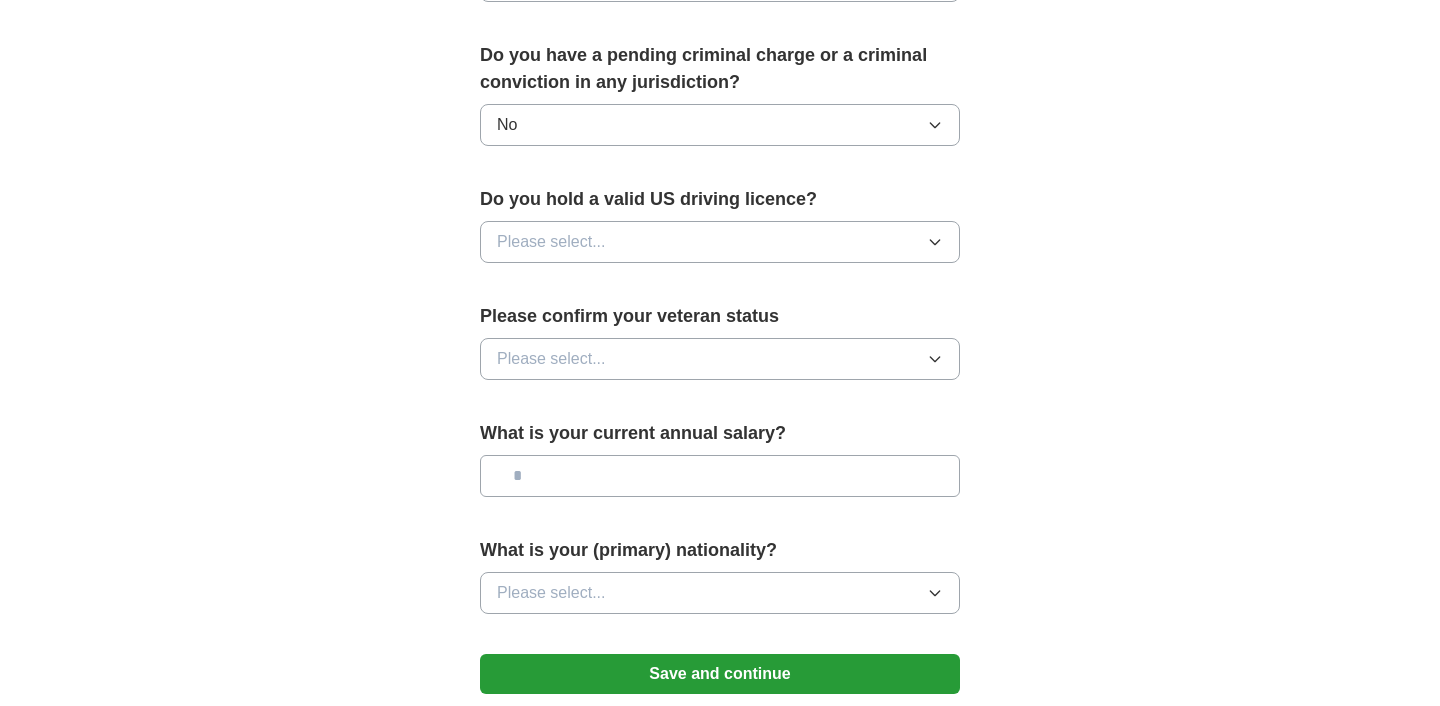 scroll, scrollTop: 1167, scrollLeft: 0, axis: vertical 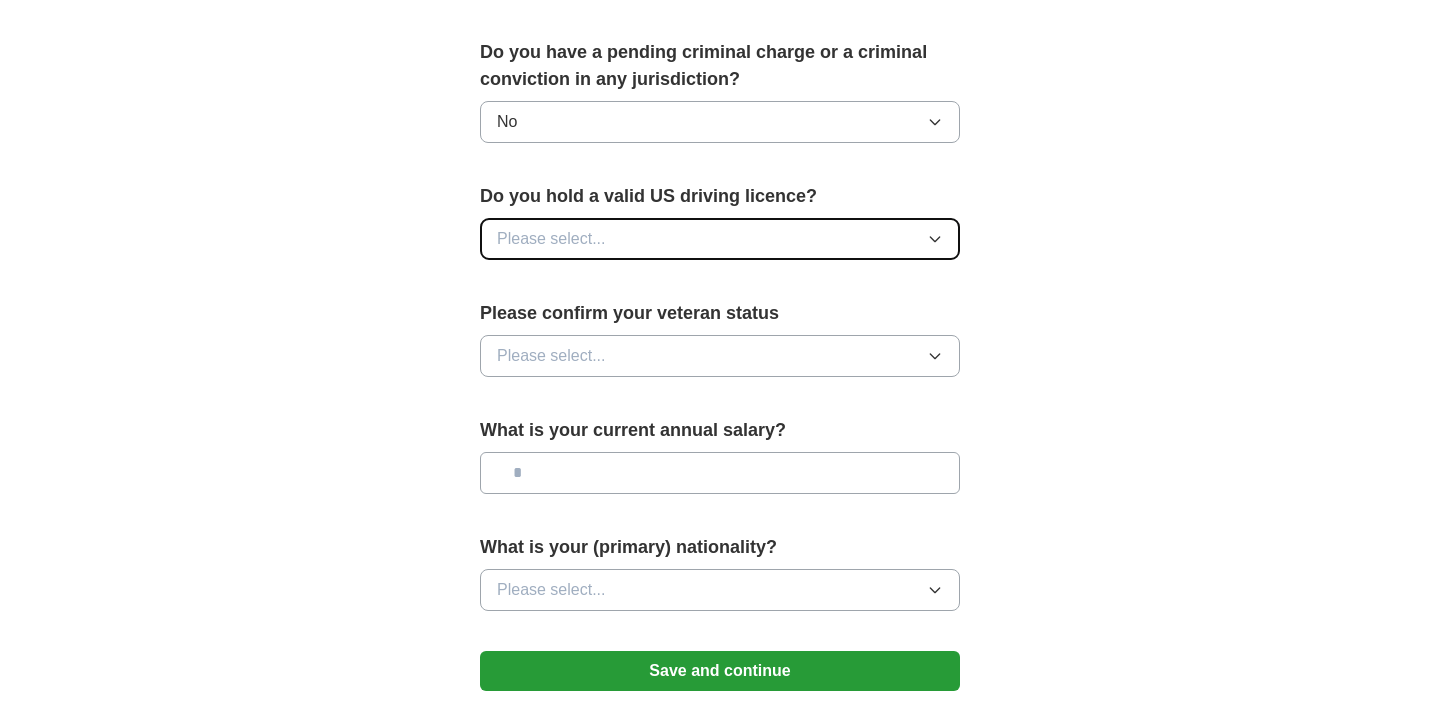 click on "Please select..." at bounding box center [551, 239] 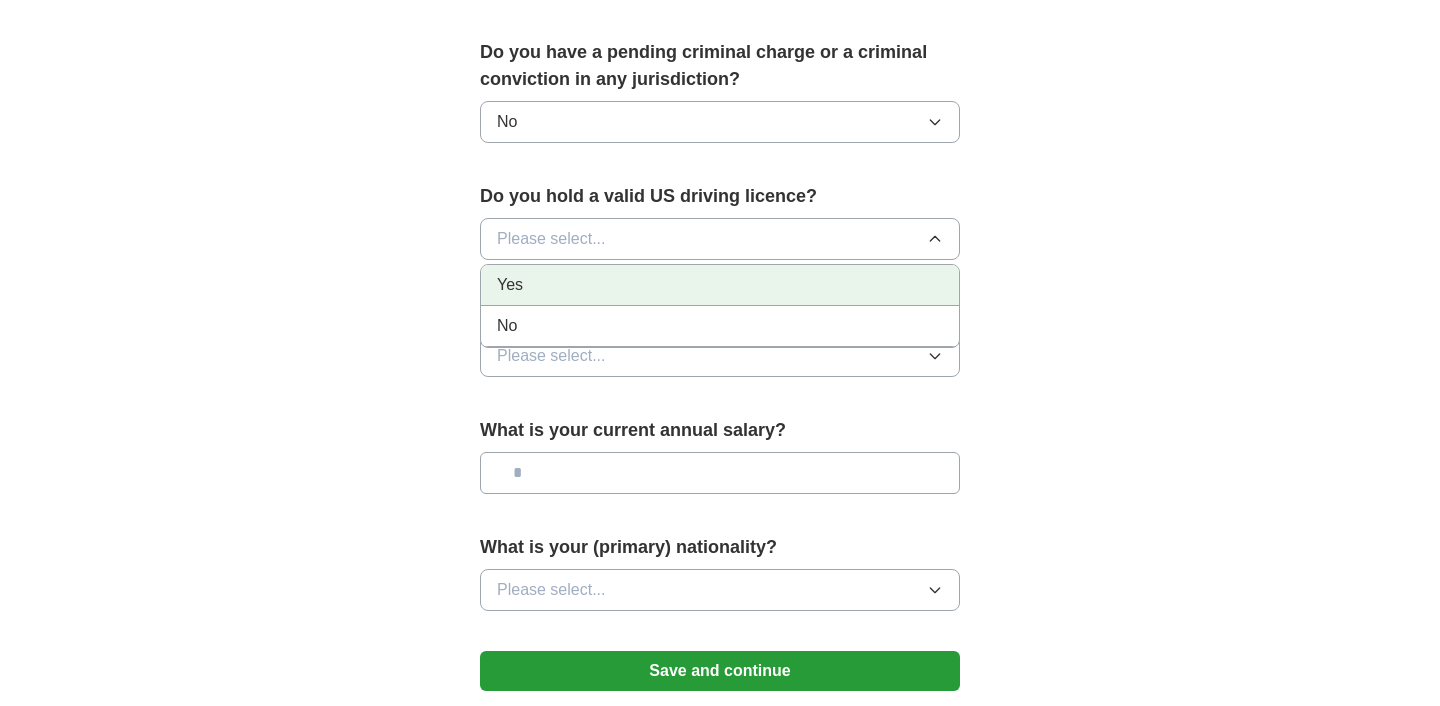 click on "Yes" at bounding box center (720, 285) 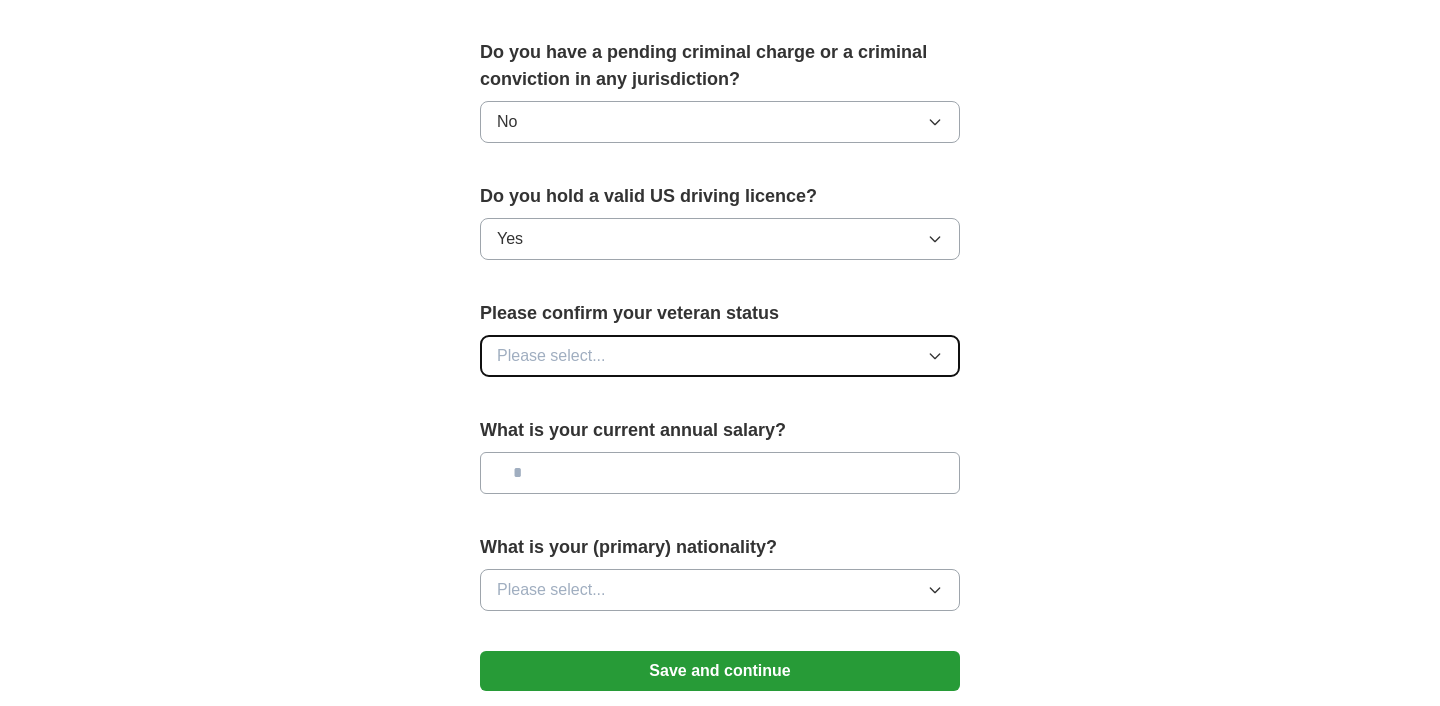 click on "Please select..." at bounding box center (551, 356) 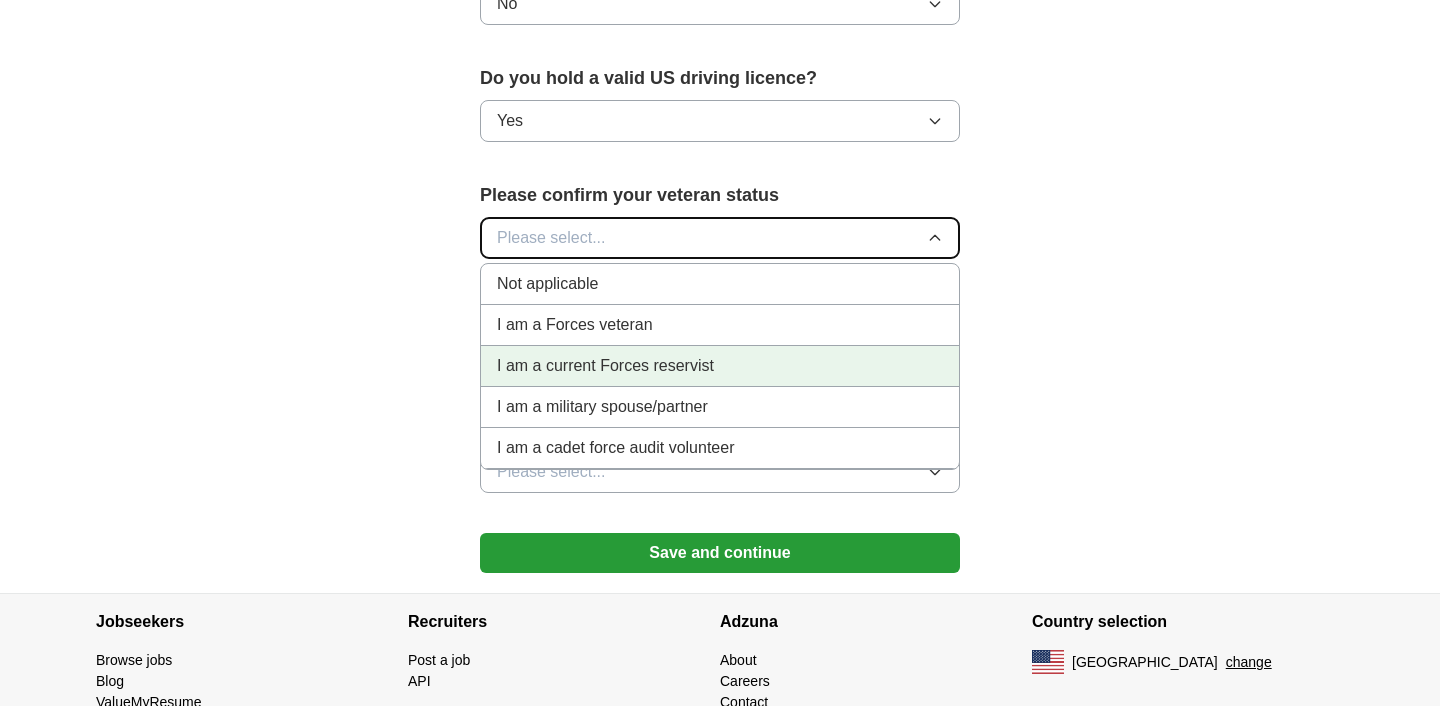 scroll, scrollTop: 1305, scrollLeft: 0, axis: vertical 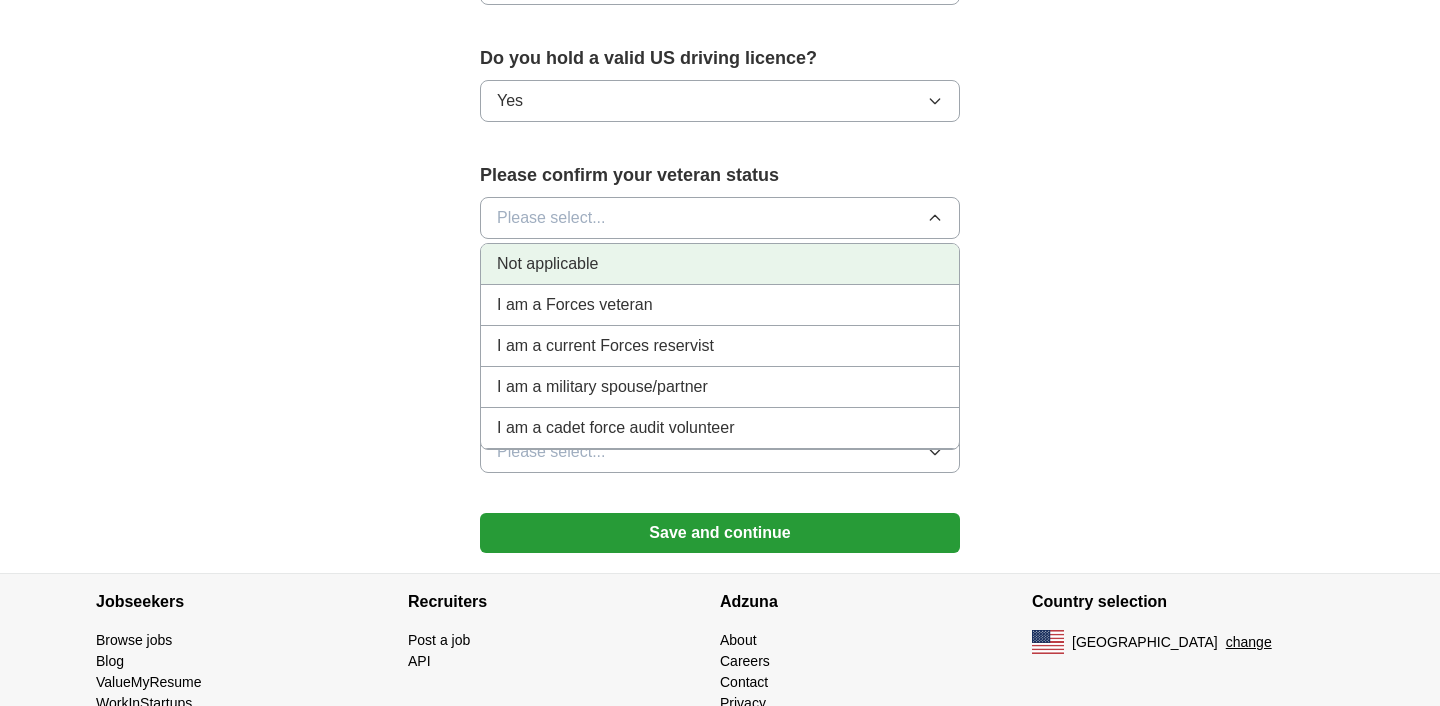 click on "Not applicable" at bounding box center (720, 264) 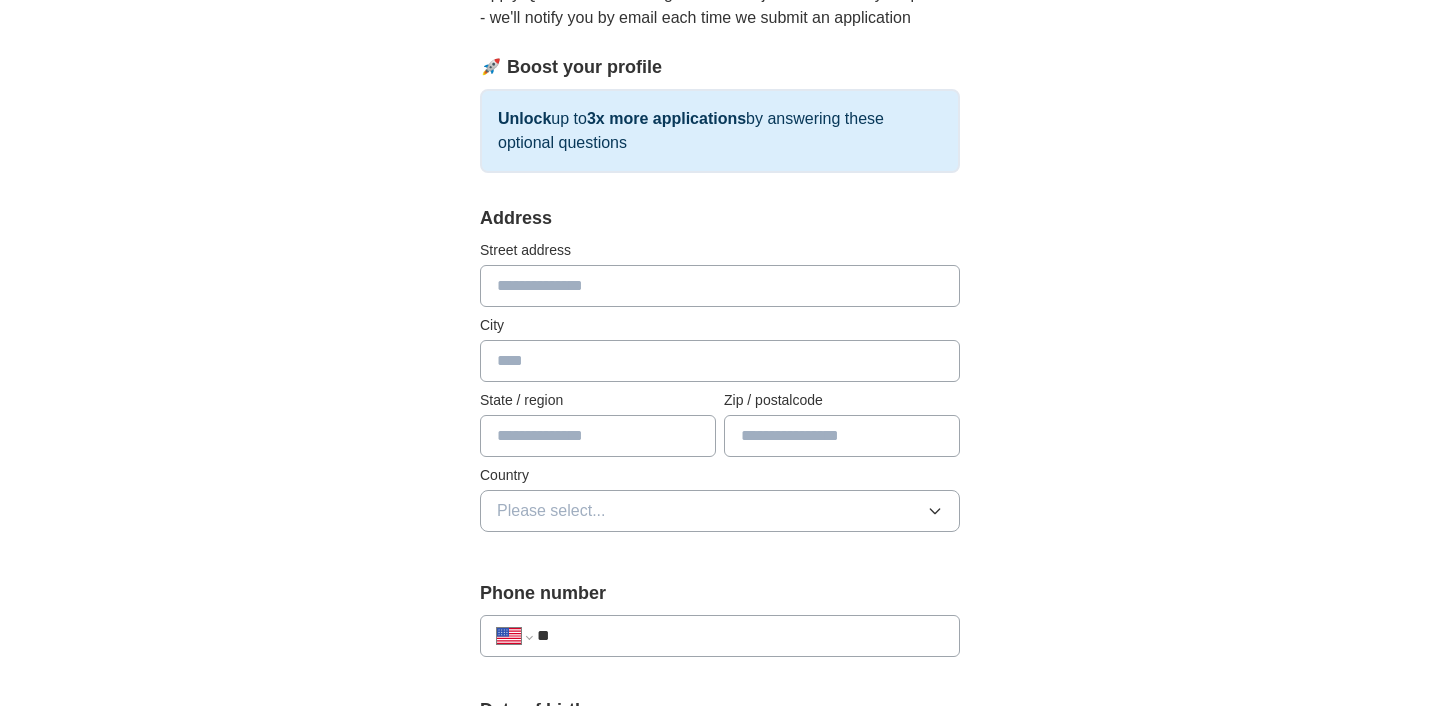 scroll, scrollTop: 222, scrollLeft: 0, axis: vertical 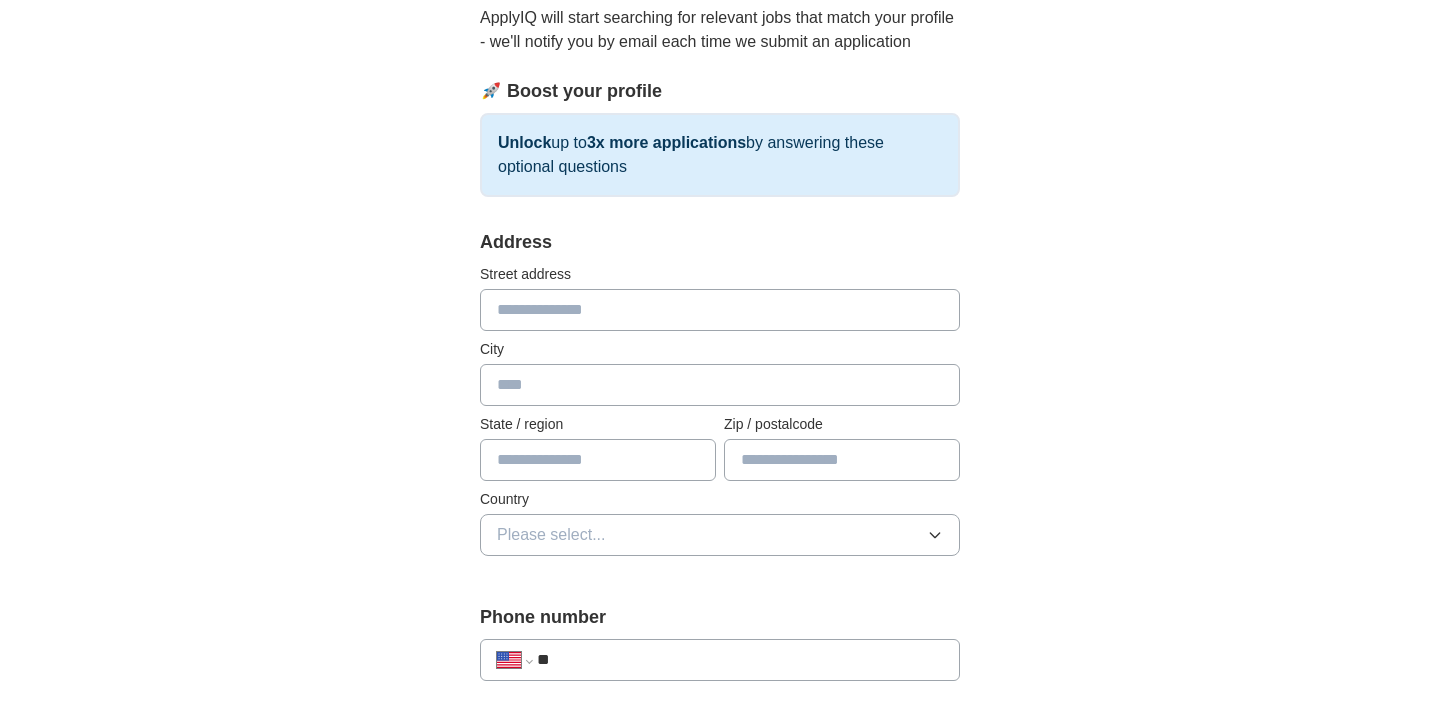 click at bounding box center (720, 310) 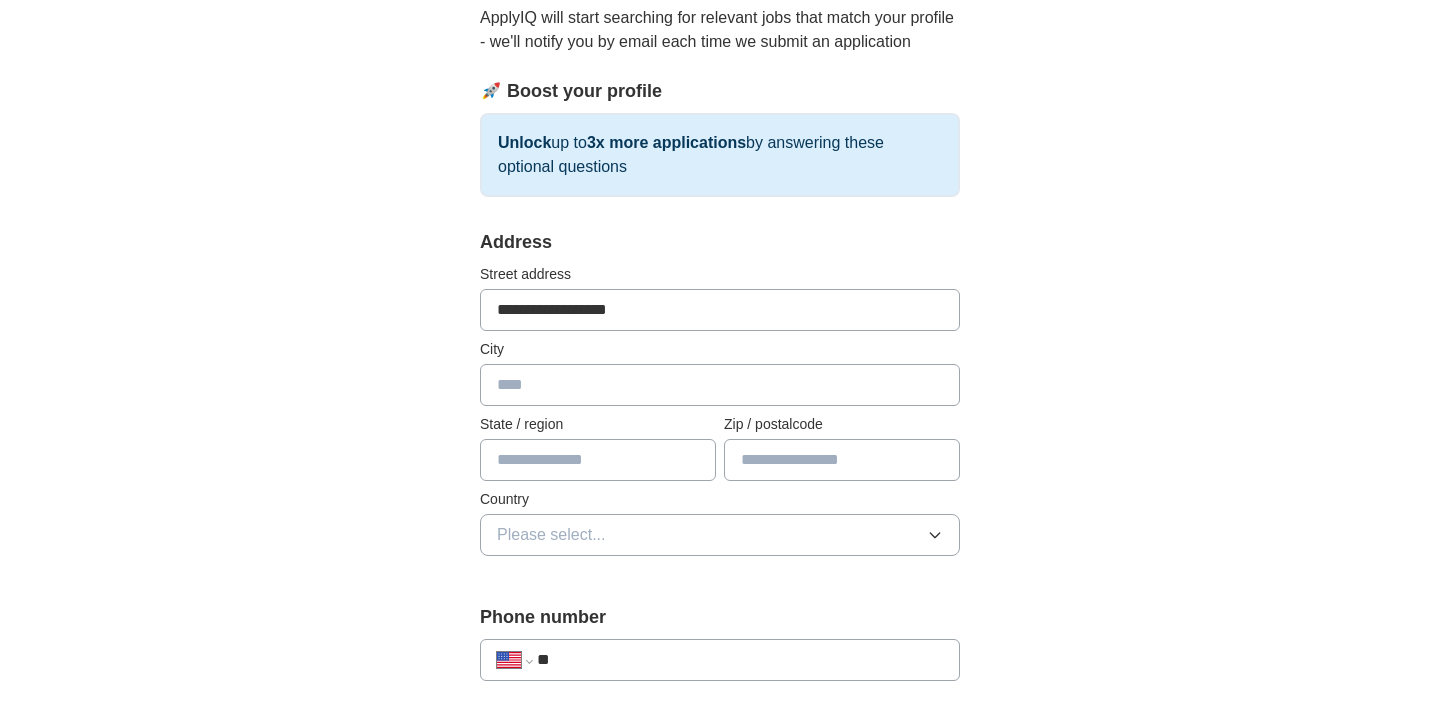 type on "*********" 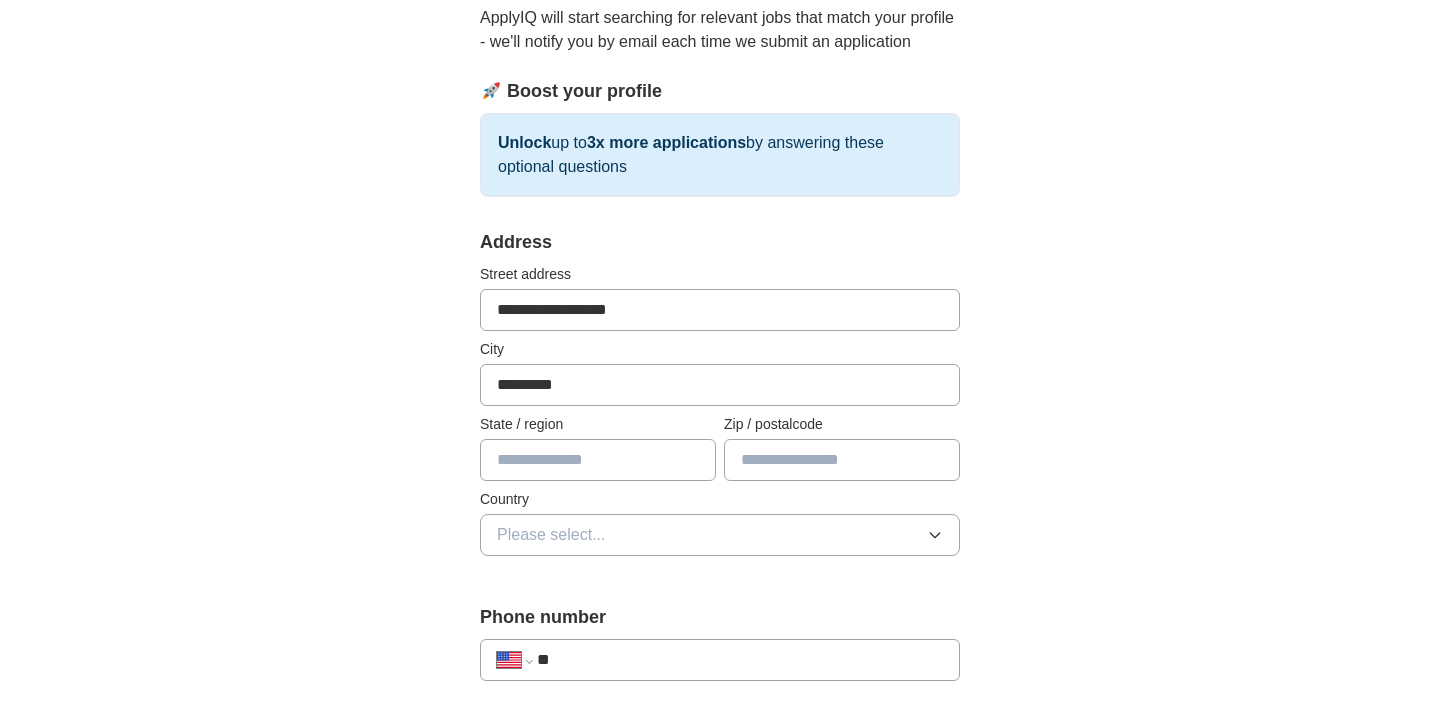 type on "**" 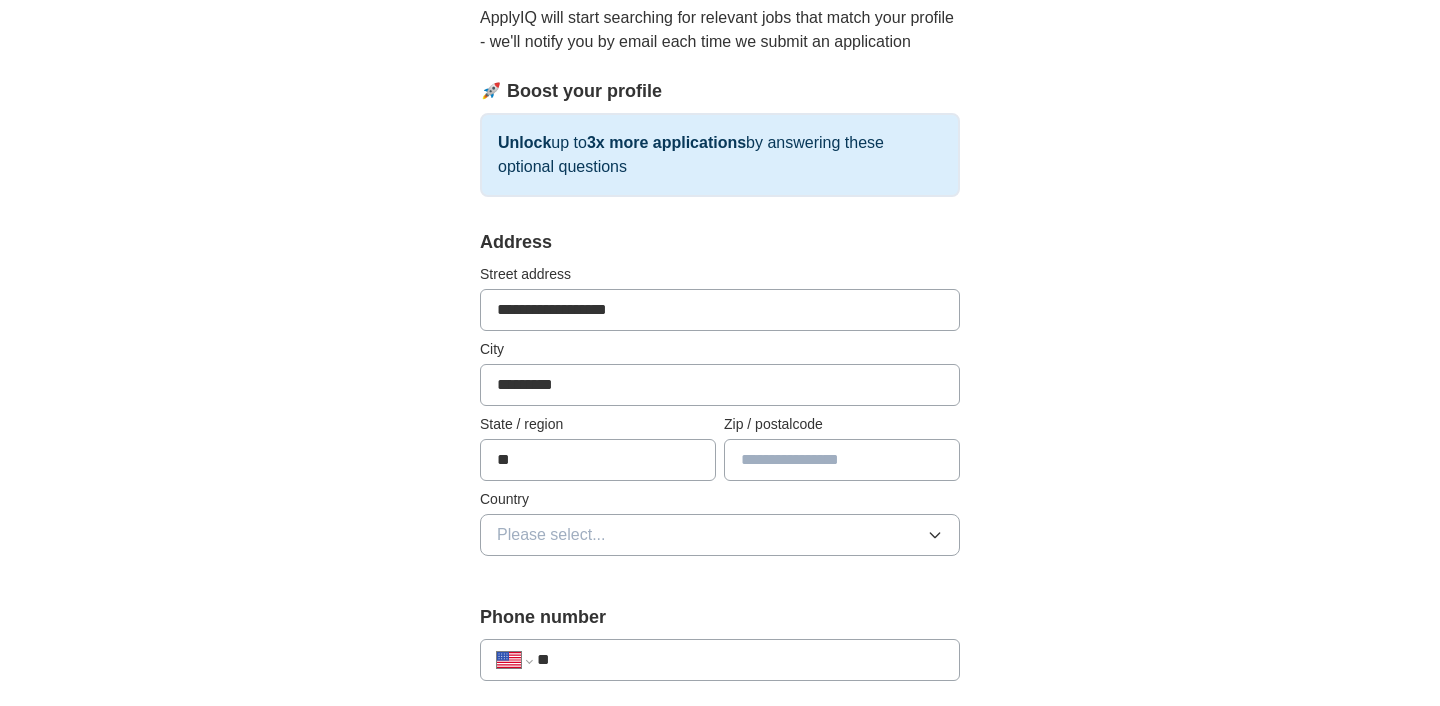 type on "*****" 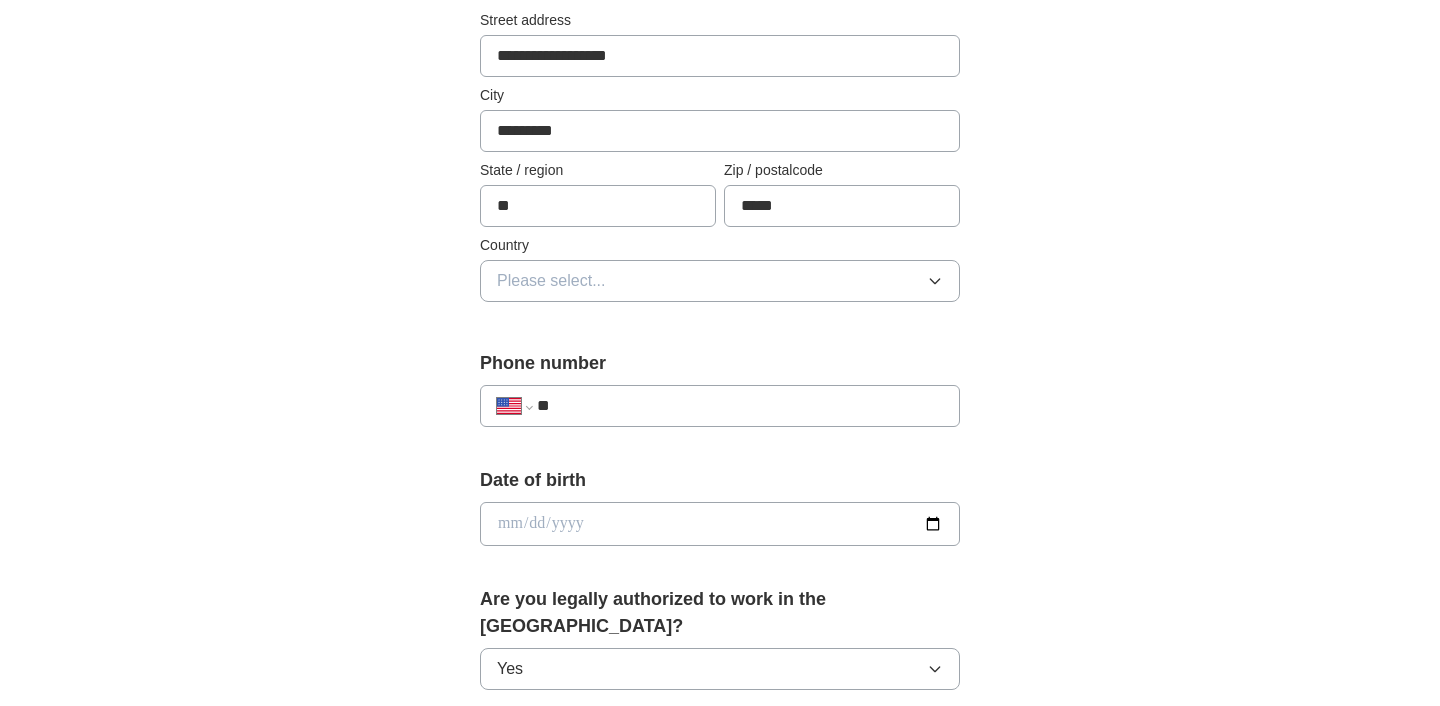 scroll, scrollTop: 498, scrollLeft: 0, axis: vertical 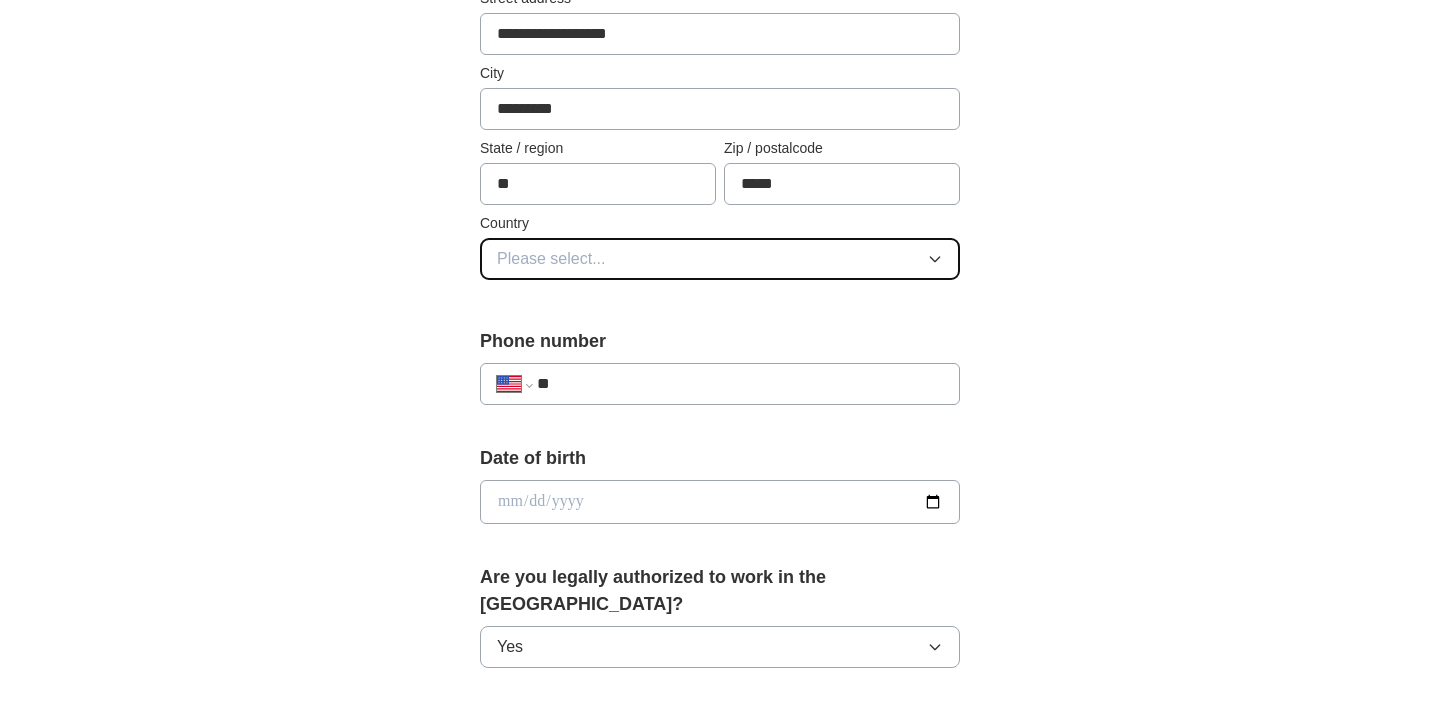 click on "Please select..." at bounding box center (720, 259) 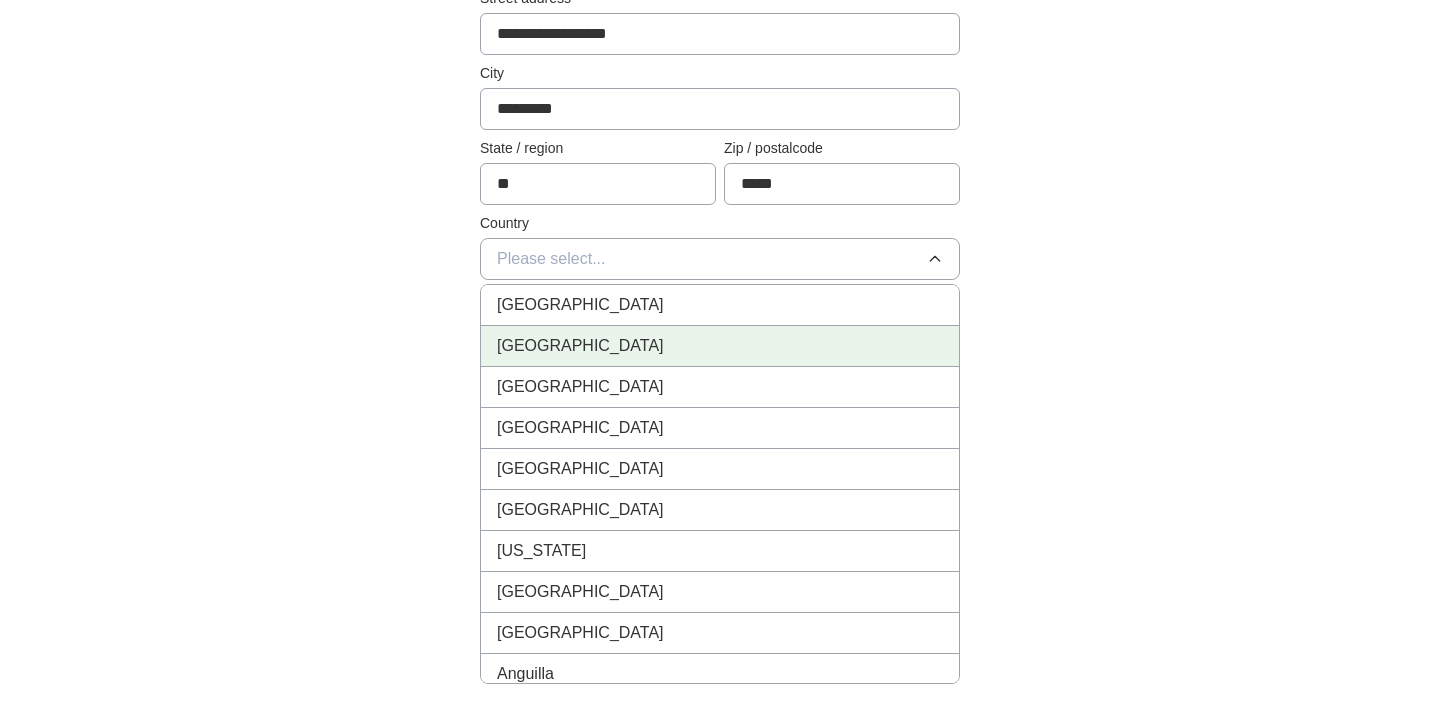 click on "[GEOGRAPHIC_DATA]" at bounding box center (580, 346) 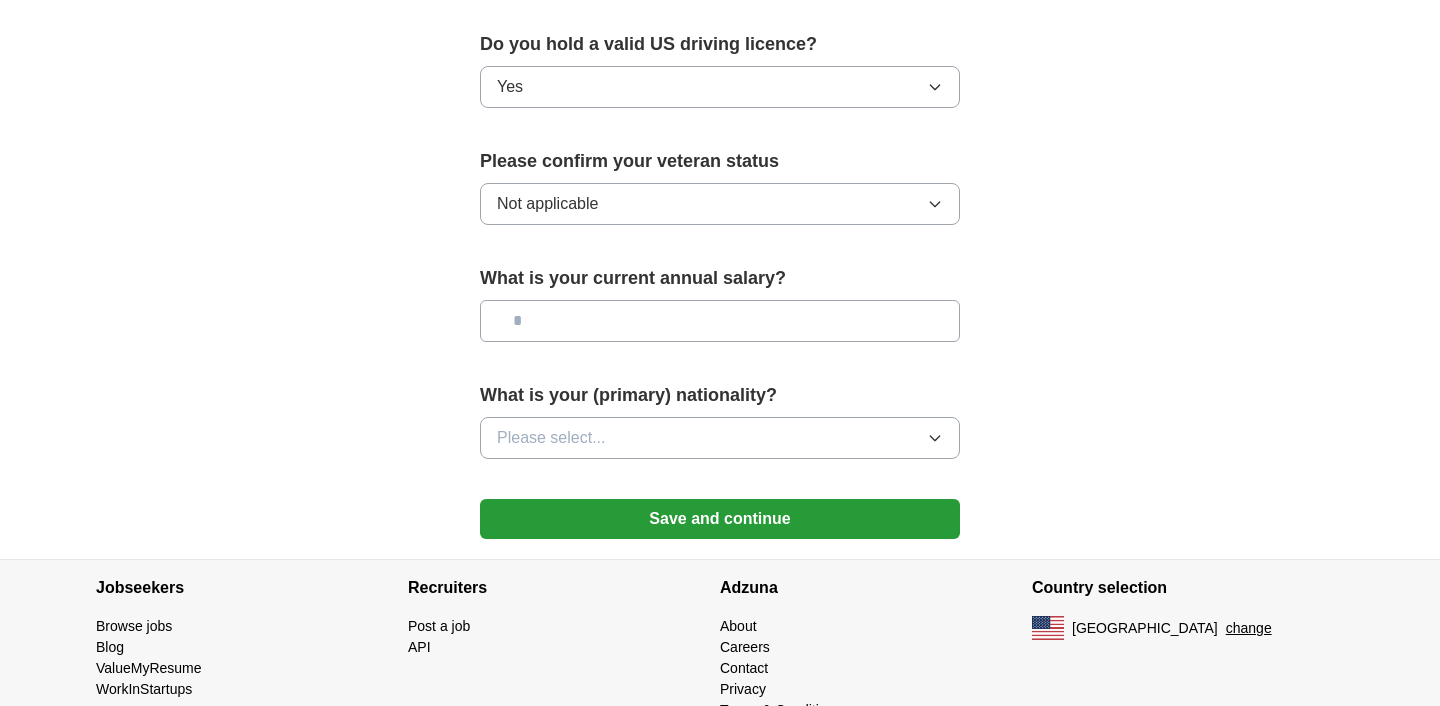 scroll, scrollTop: 1347, scrollLeft: 0, axis: vertical 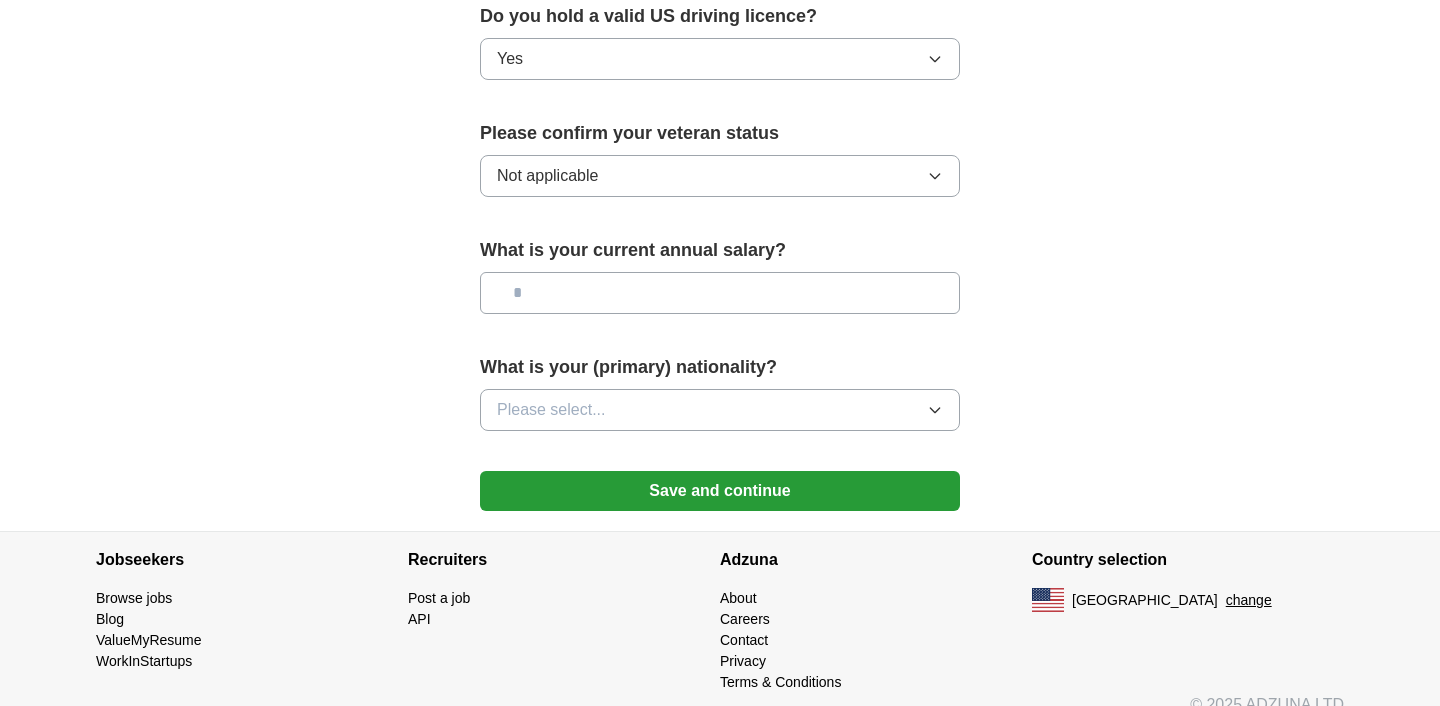 click at bounding box center [720, 293] 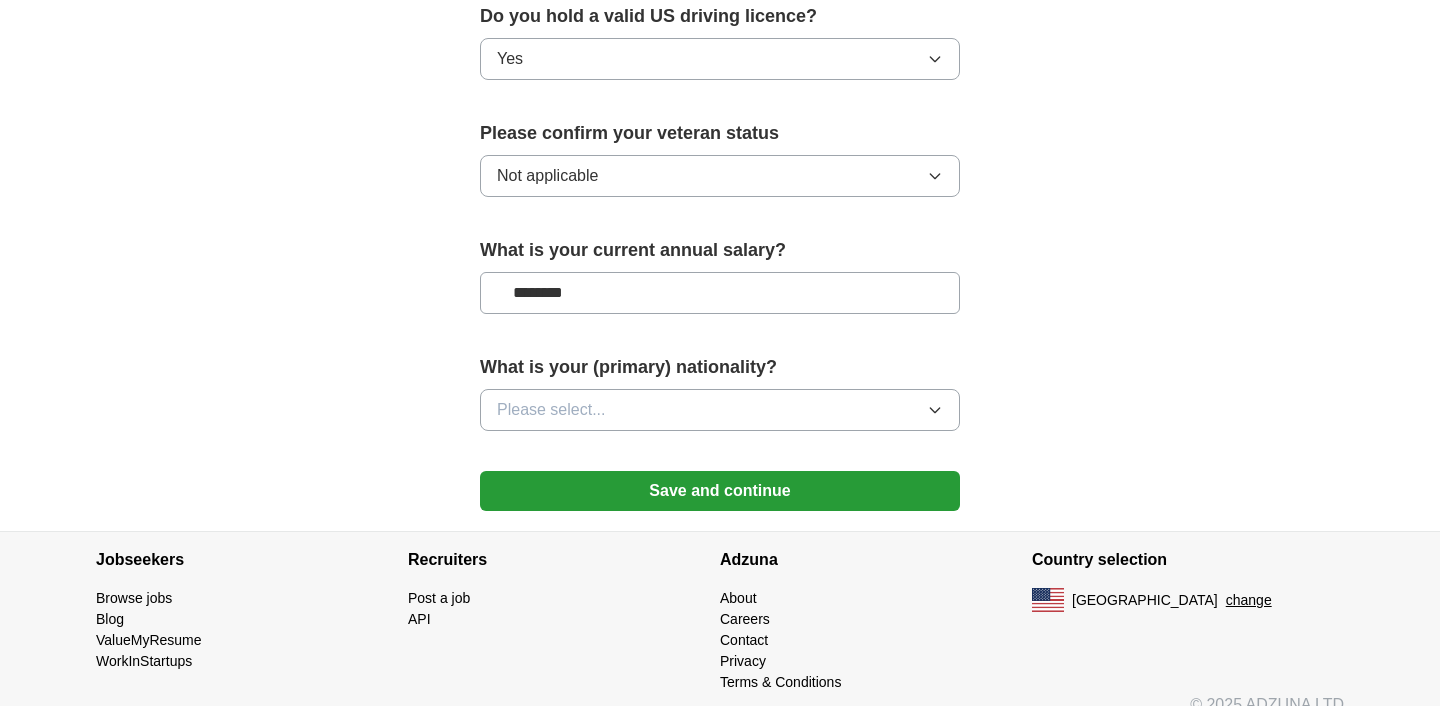 type on "********" 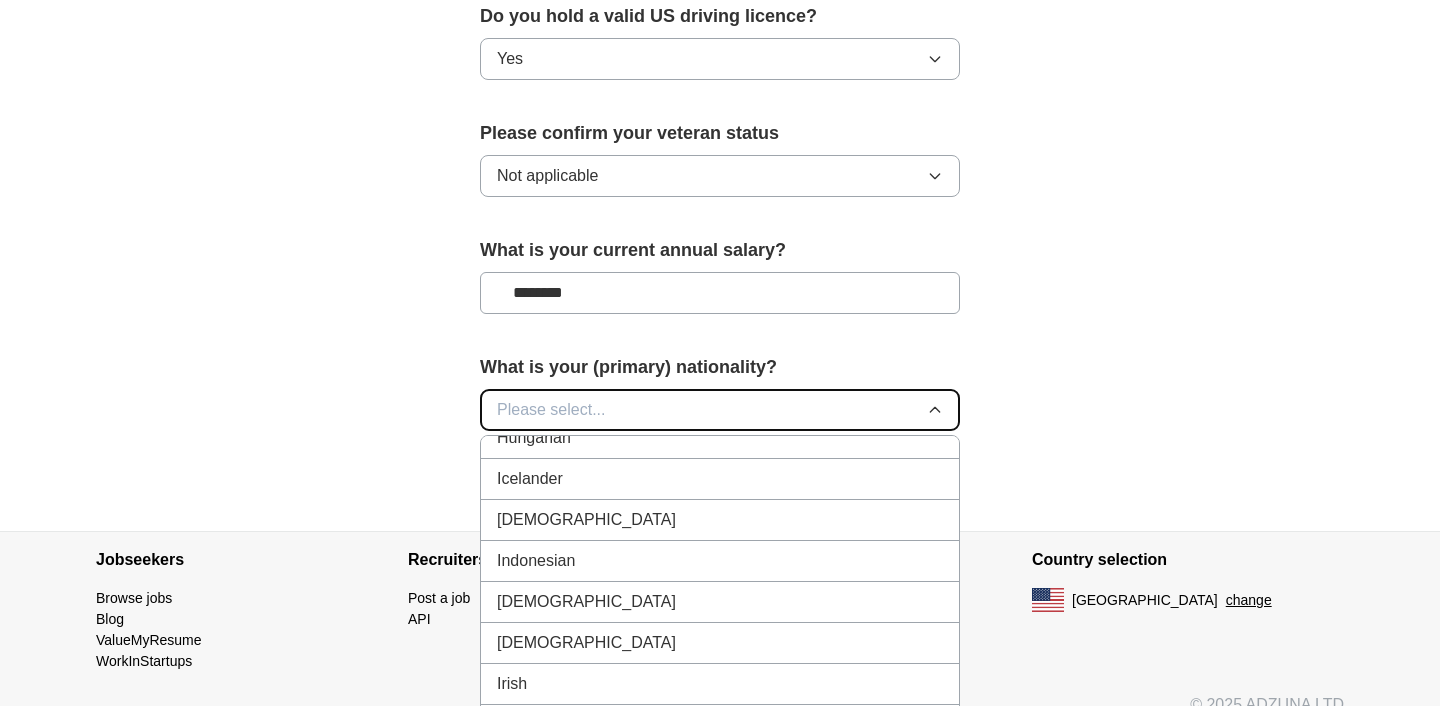 scroll, scrollTop: 3217, scrollLeft: 0, axis: vertical 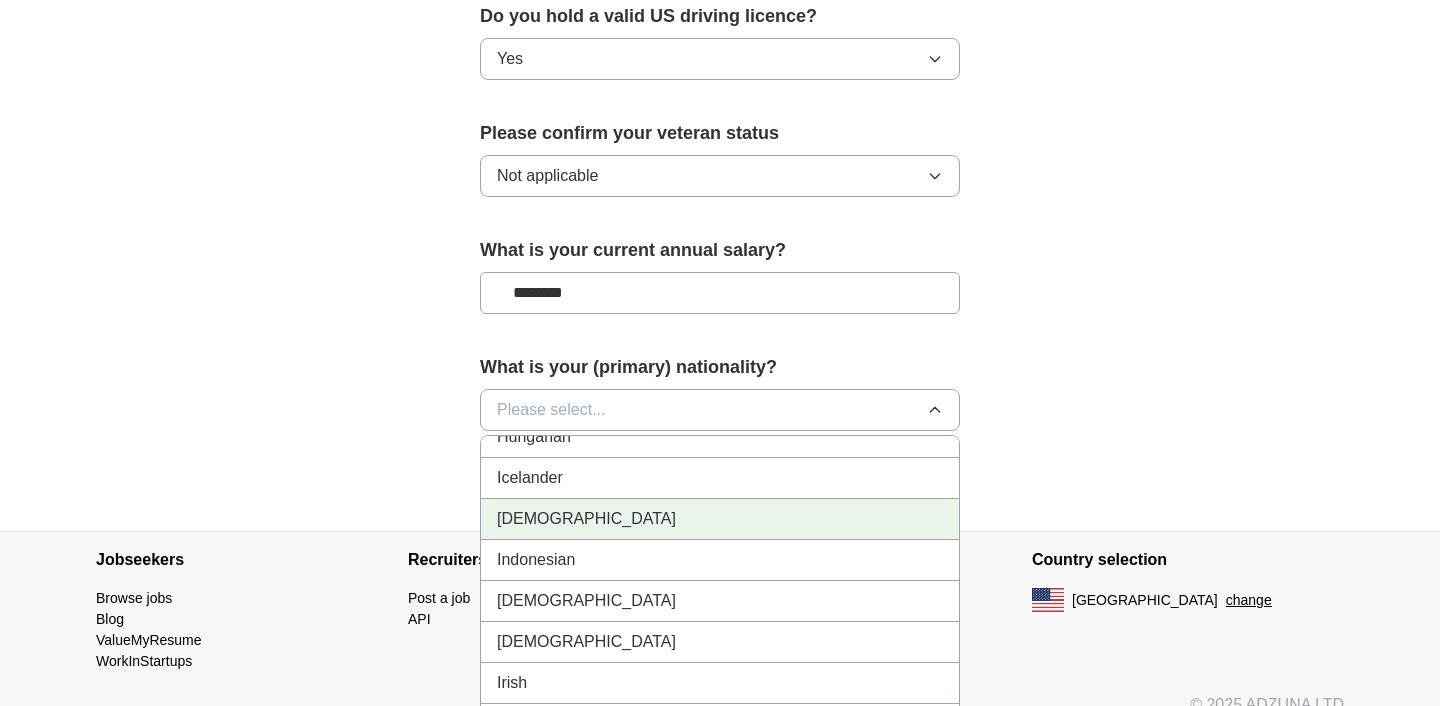 click on "[DEMOGRAPHIC_DATA]" at bounding box center [720, 519] 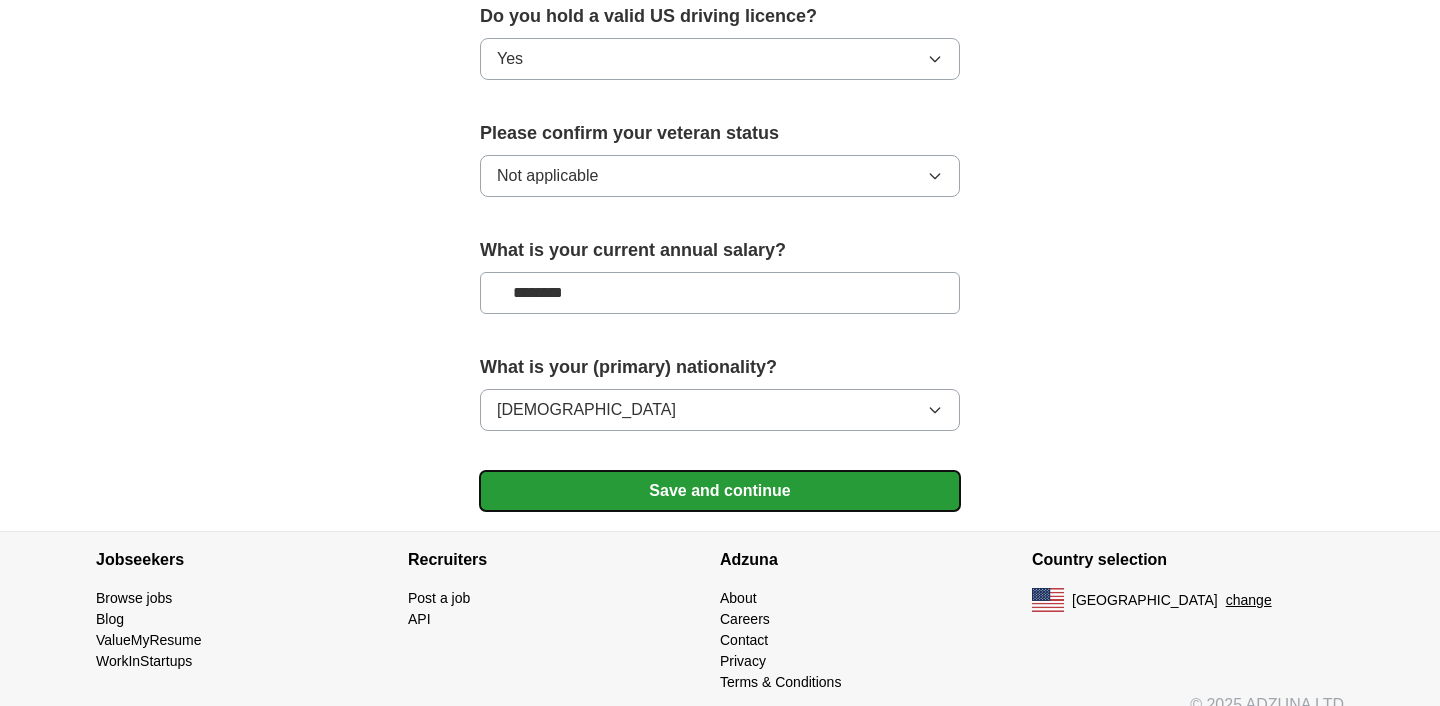 click on "Save and continue" at bounding box center (720, 491) 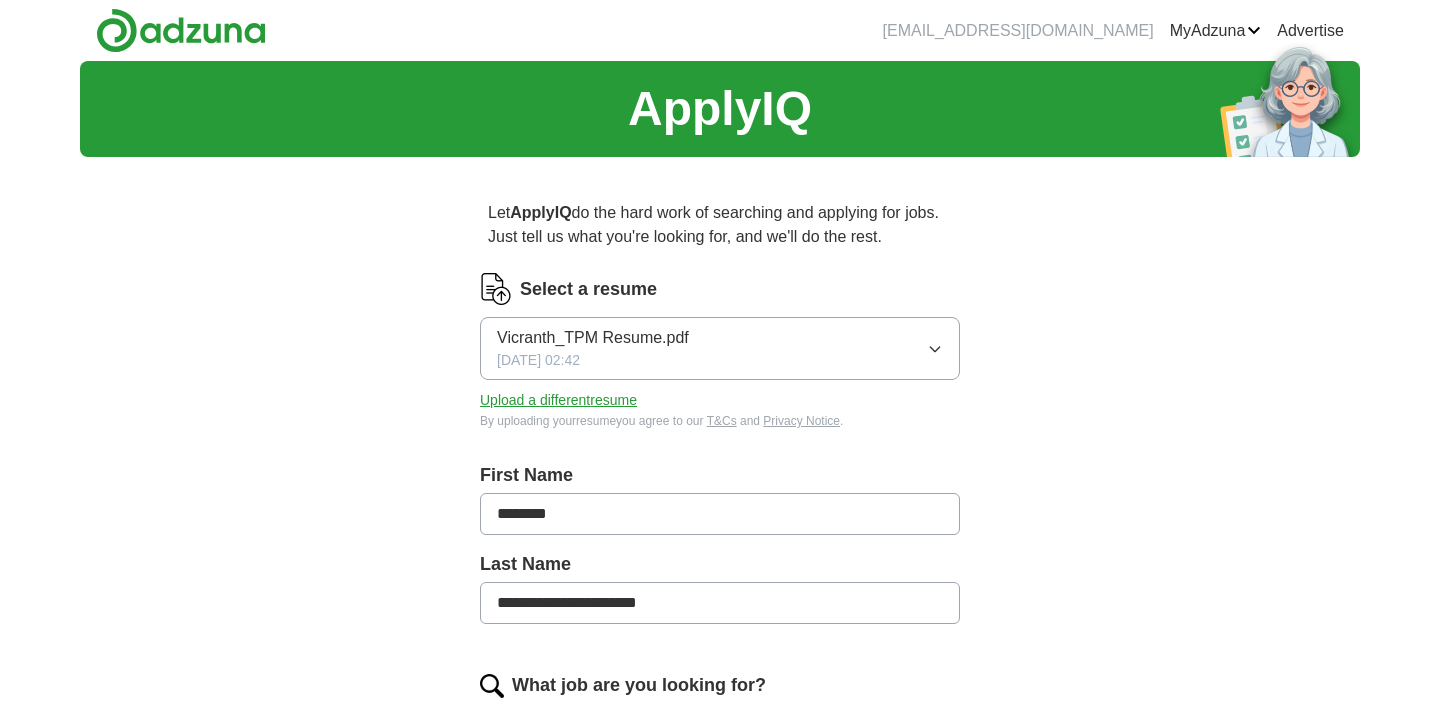 scroll, scrollTop: 0, scrollLeft: 0, axis: both 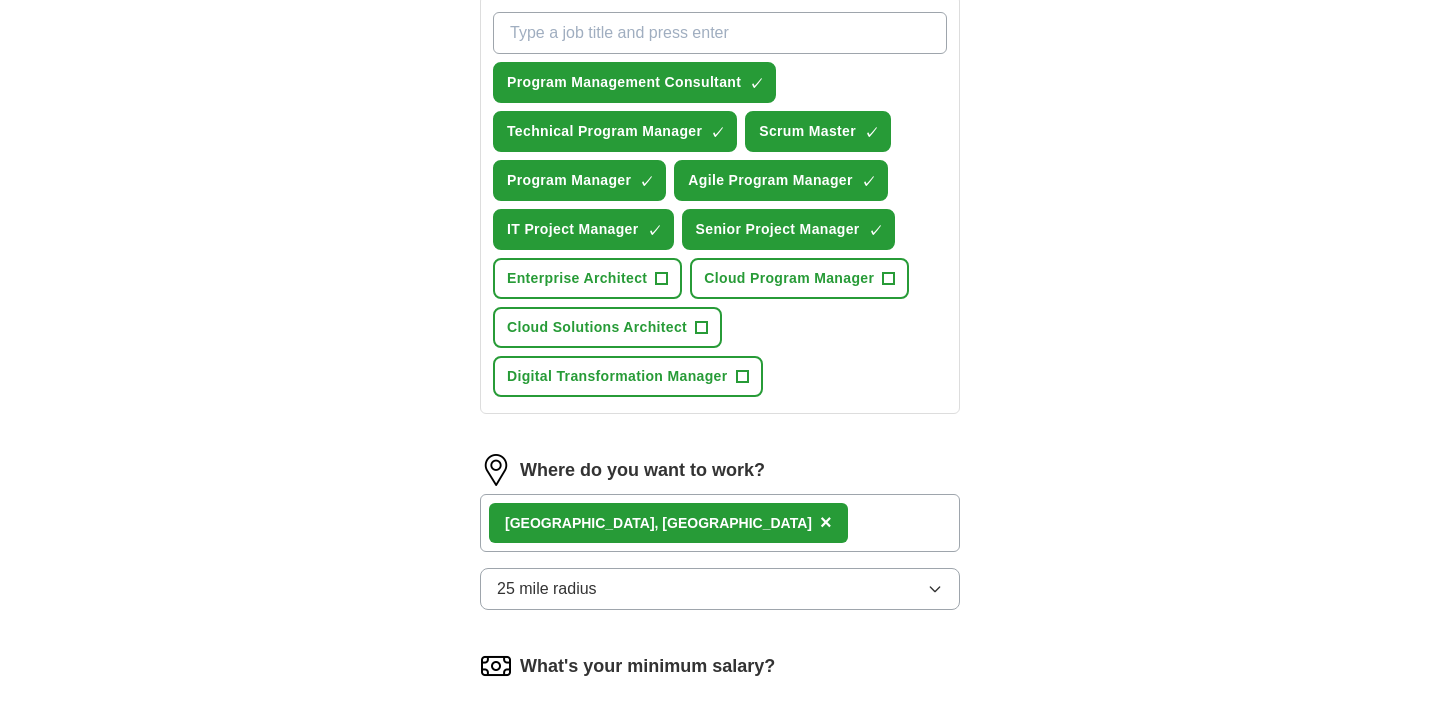 drag, startPoint x: 512, startPoint y: 525, endPoint x: 559, endPoint y: 521, distance: 47.169907 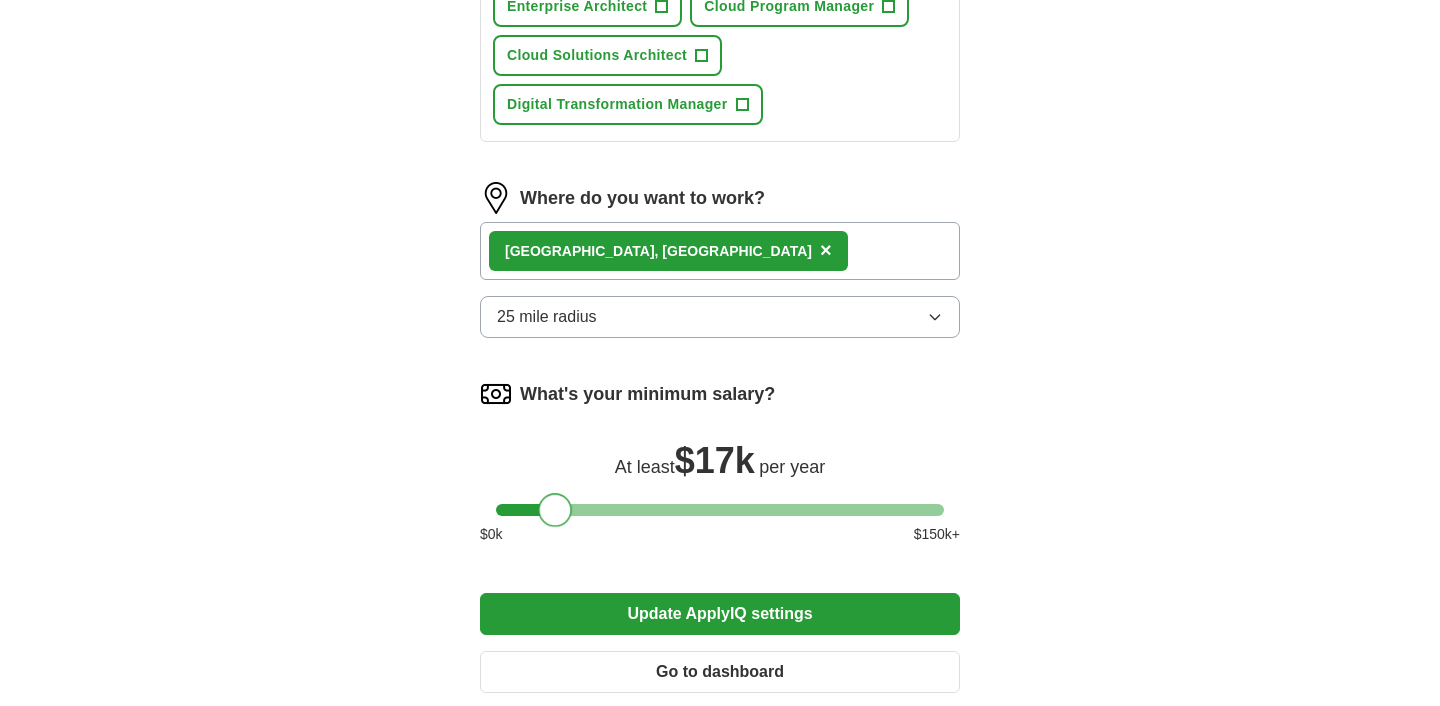 scroll, scrollTop: 1017, scrollLeft: 0, axis: vertical 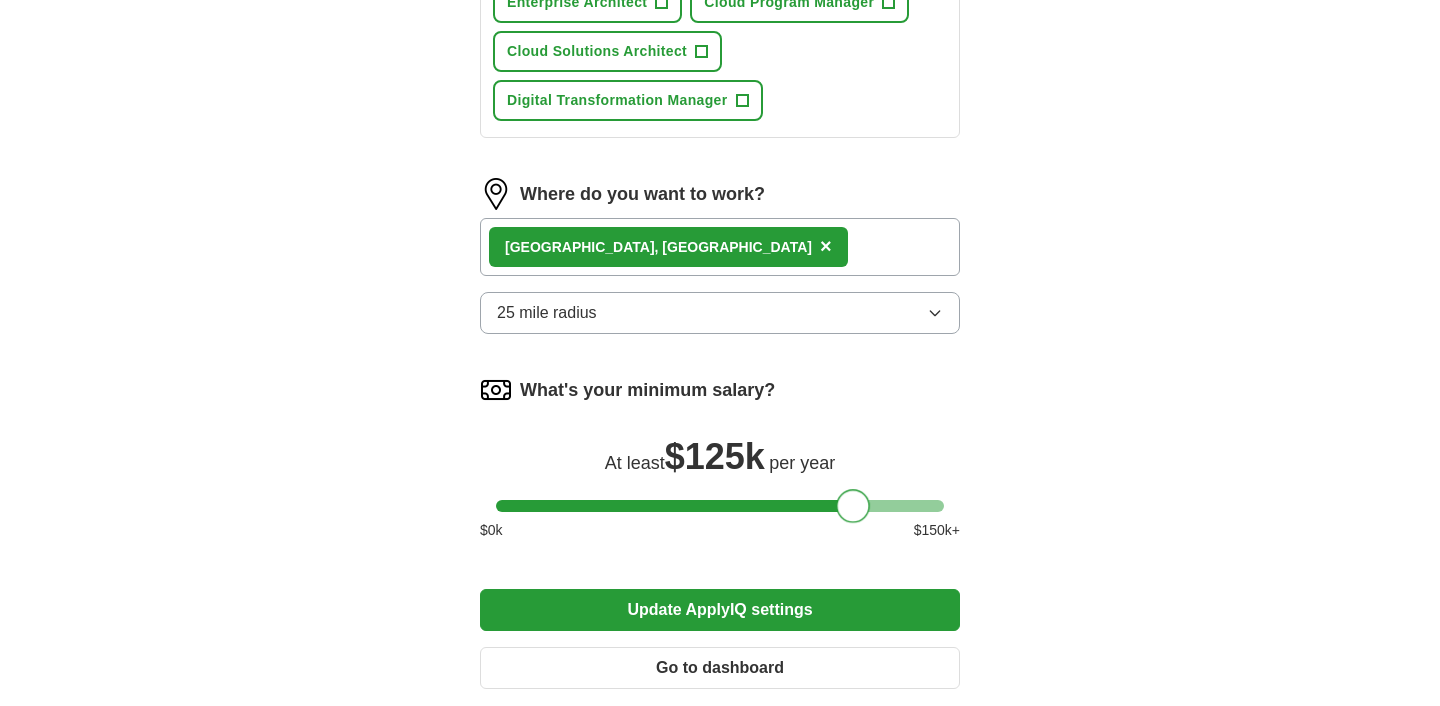 drag, startPoint x: 558, startPoint y: 507, endPoint x: 856, endPoint y: 495, distance: 298.24152 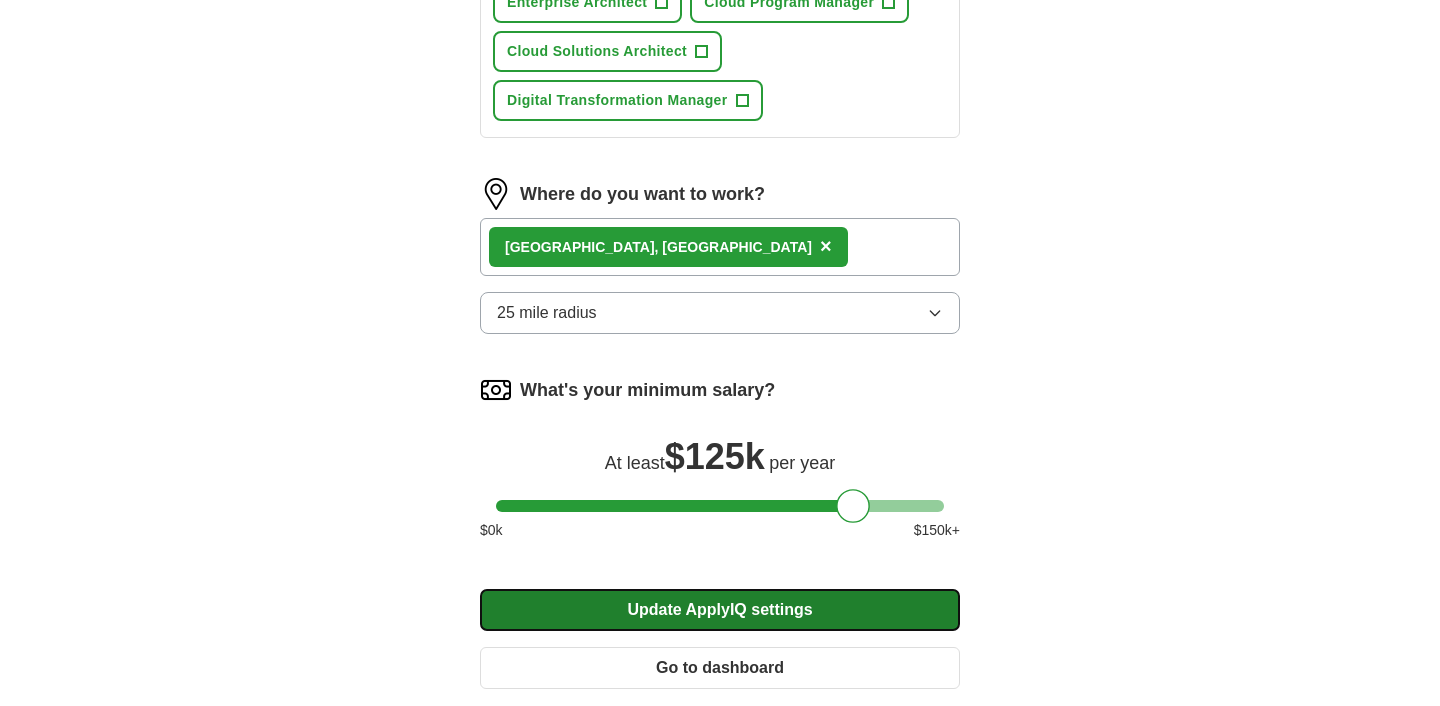 click on "Update ApplyIQ settings" at bounding box center (720, 610) 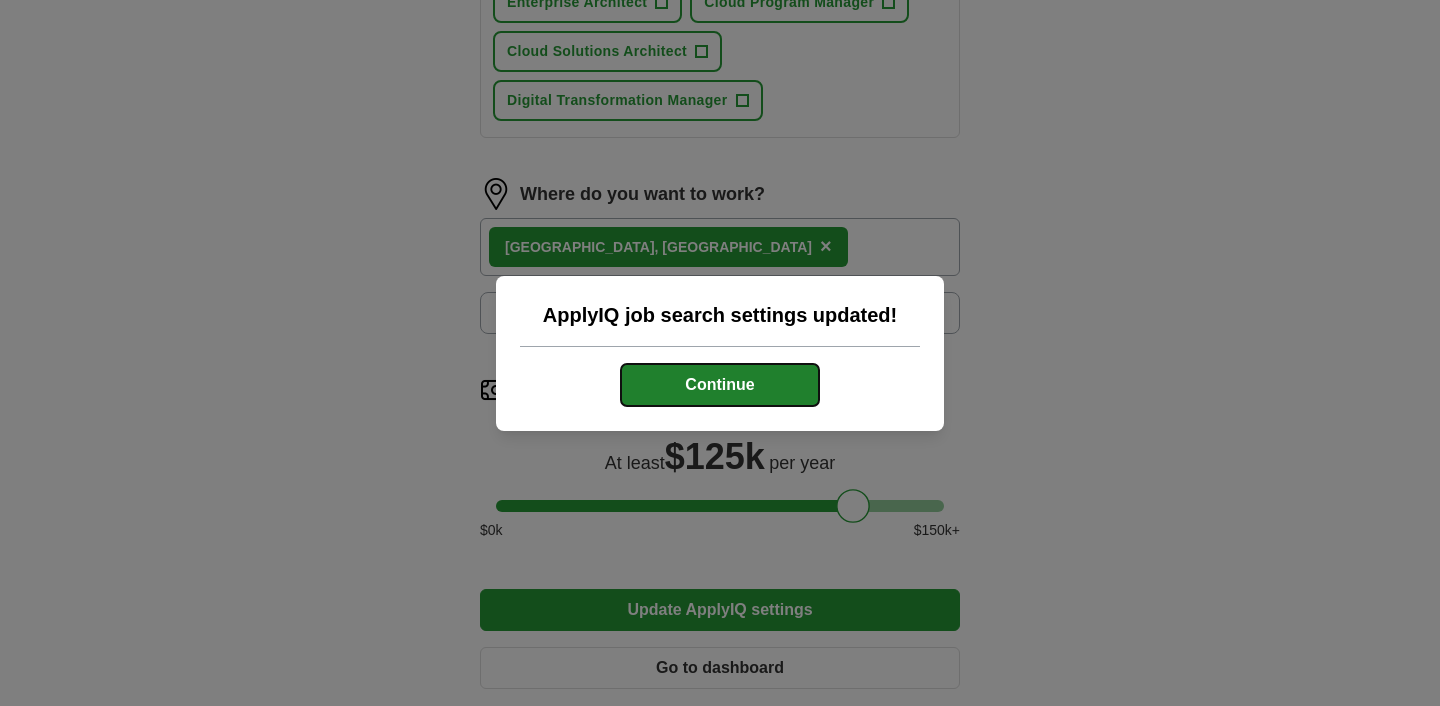 click on "Continue" at bounding box center [720, 385] 